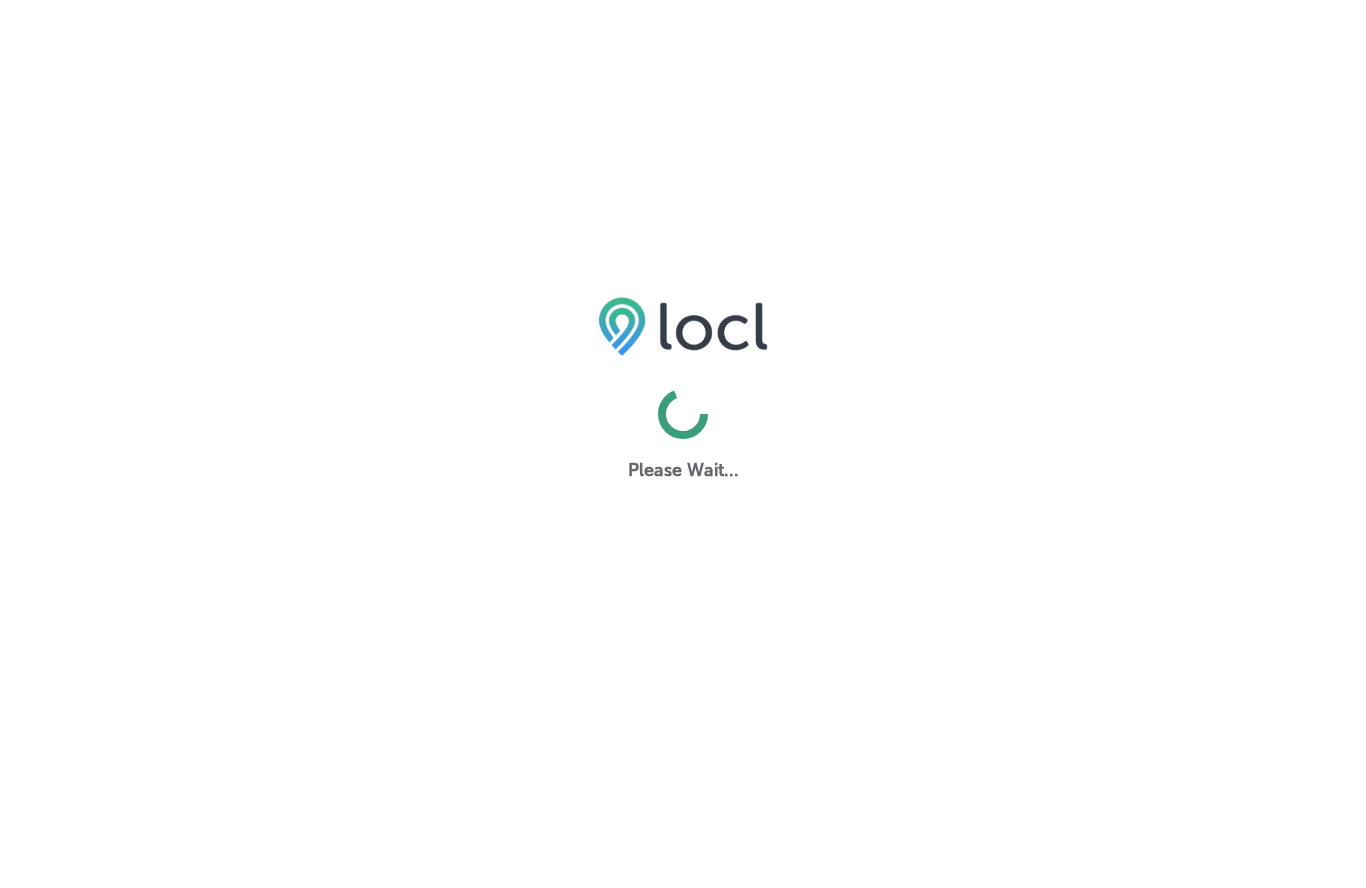 scroll, scrollTop: 0, scrollLeft: 0, axis: both 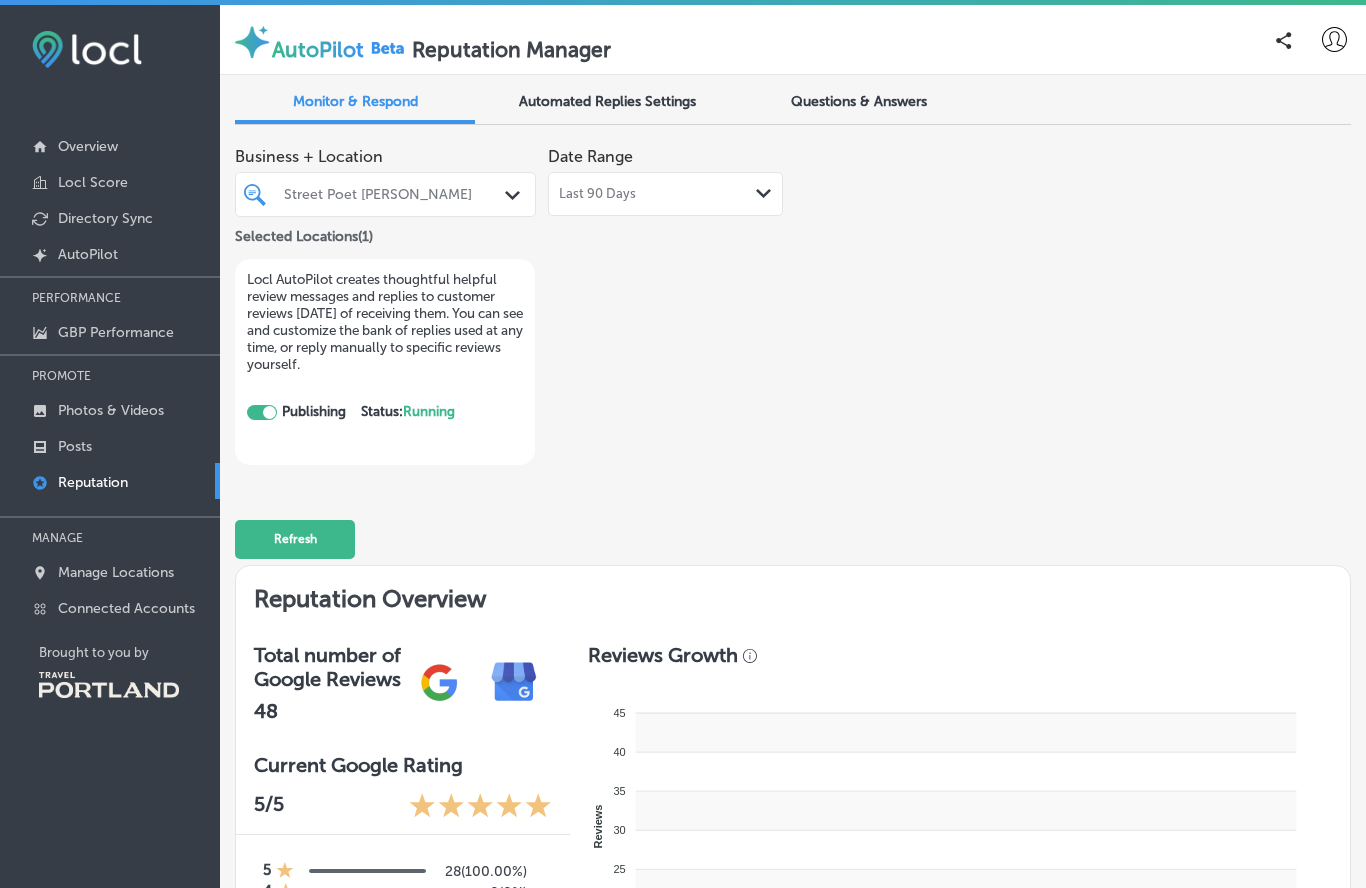 checkbox on "true" 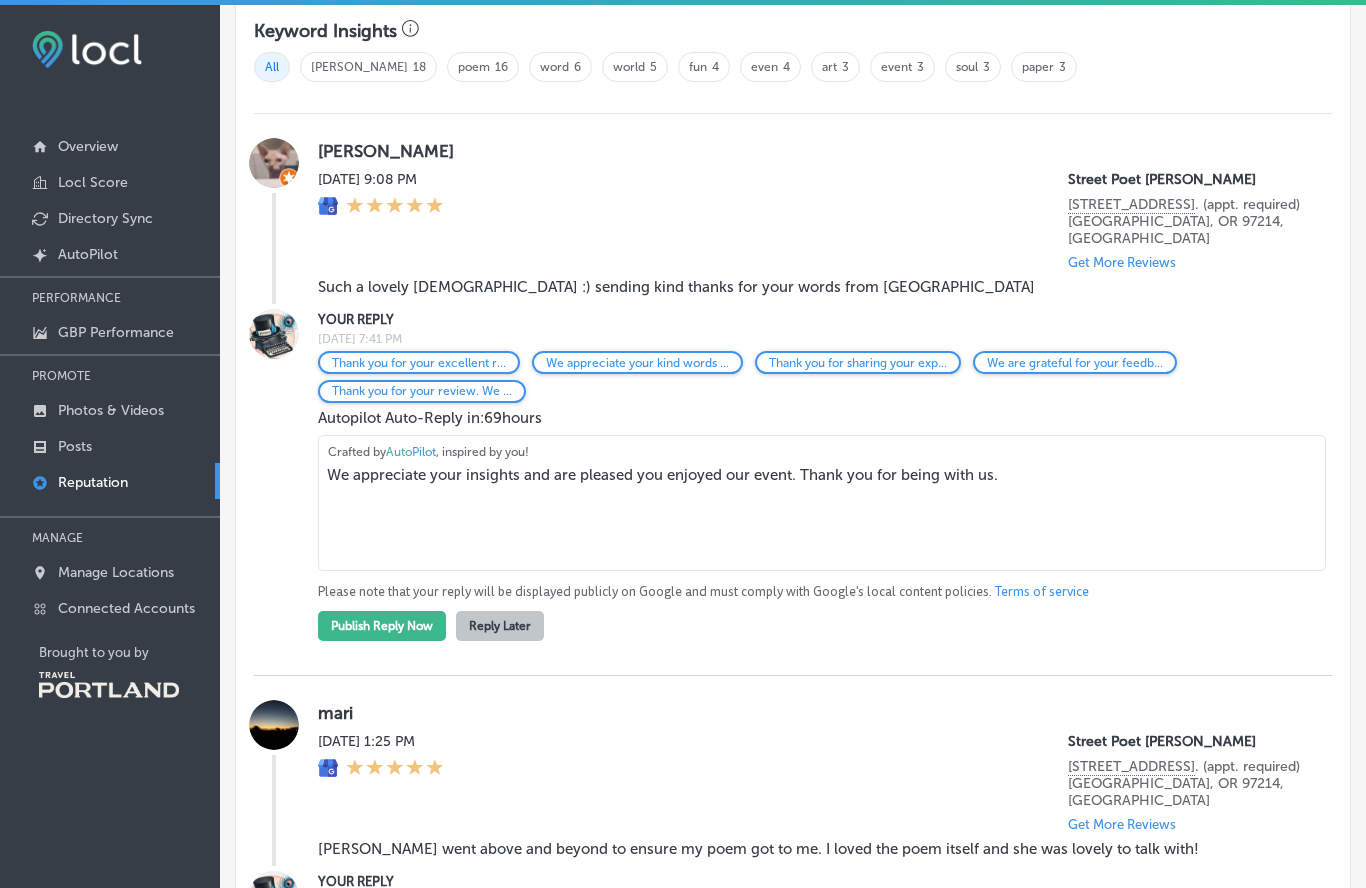 scroll, scrollTop: 1260, scrollLeft: 0, axis: vertical 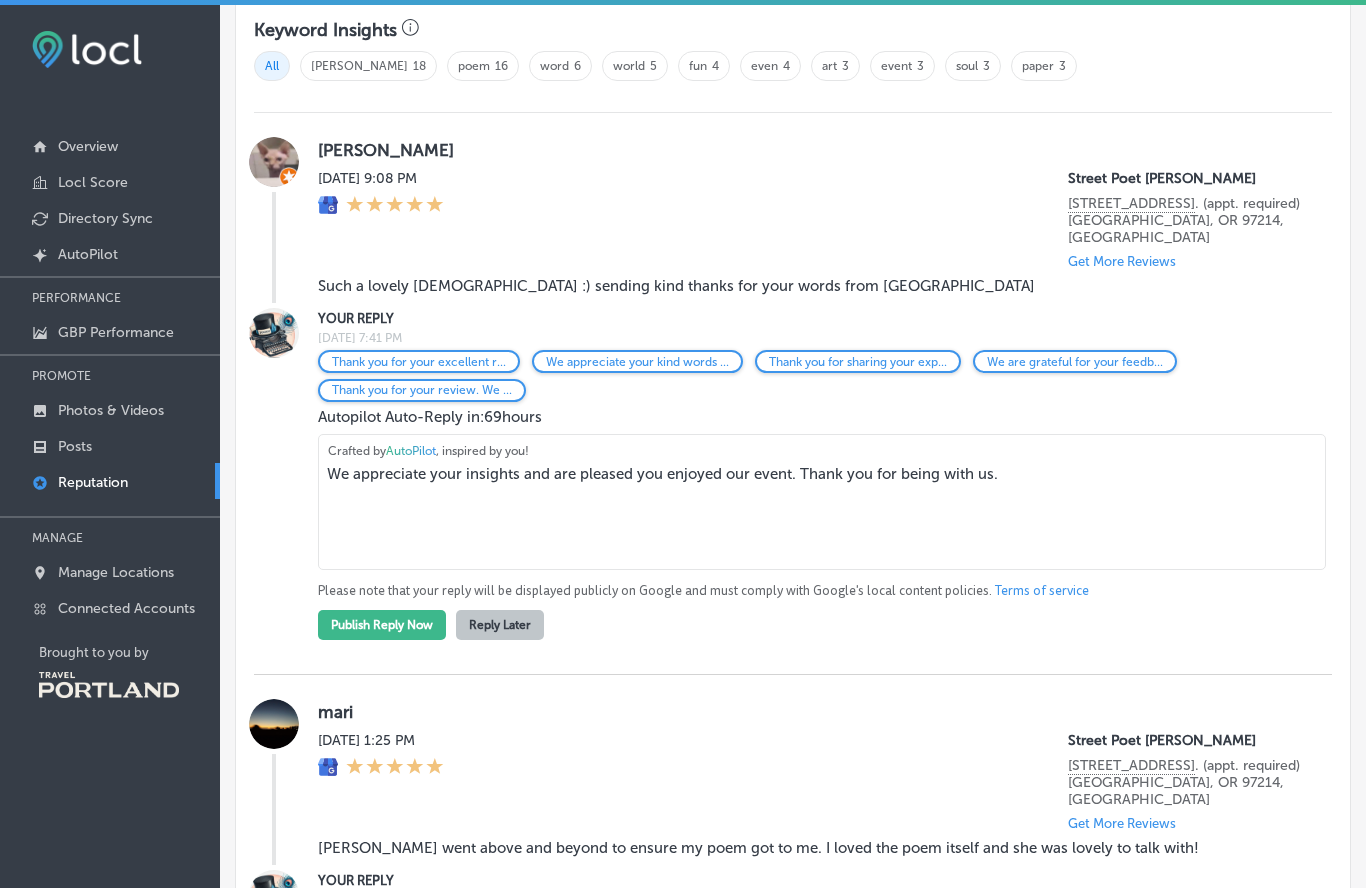 click on "We appreciate your insights and are pleased you enjoyed our event. Thank you for being with us." at bounding box center [822, 502] 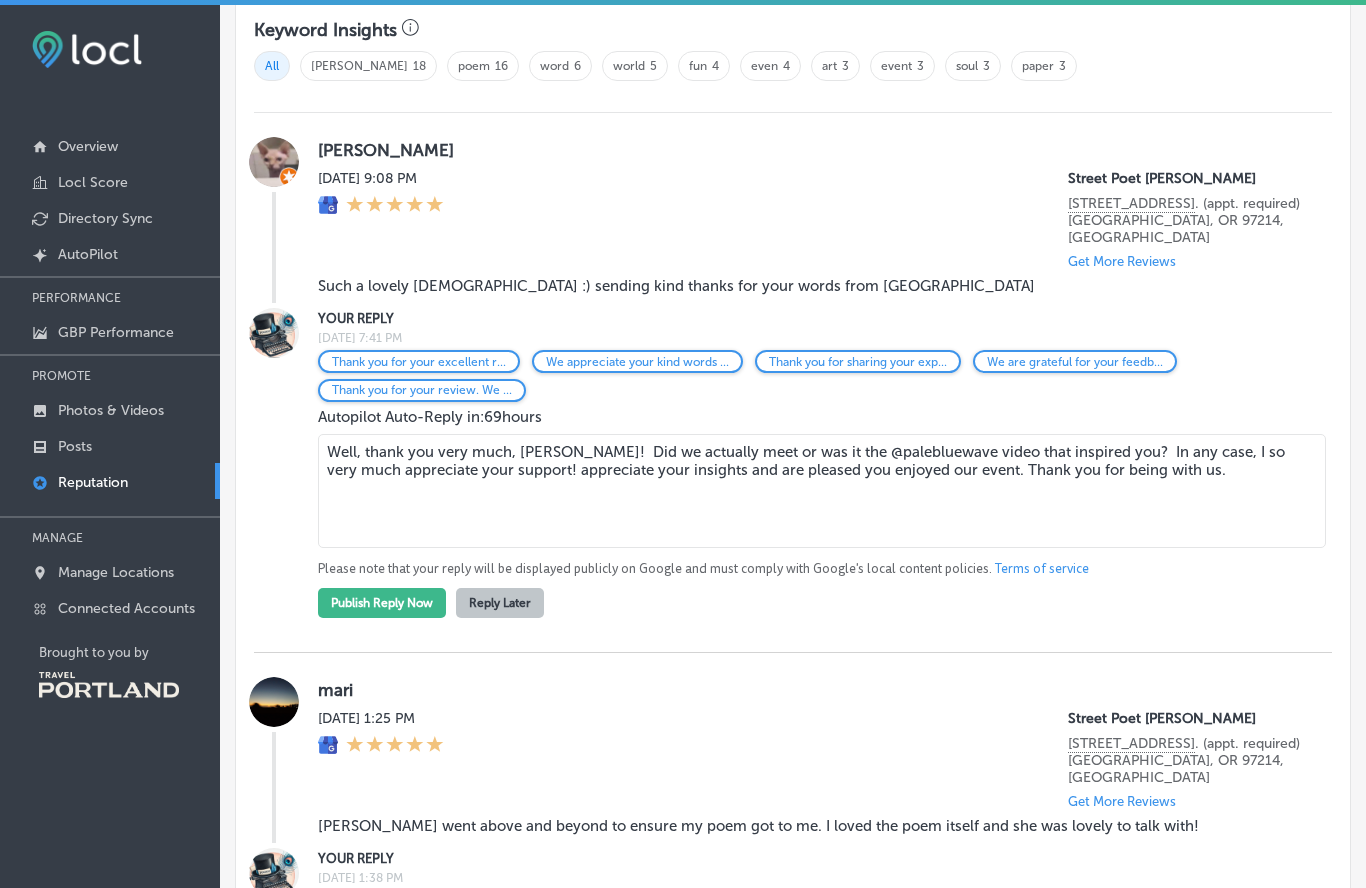 click on "Well, thank you very much, Lilly!  Did we actually meet or was it the @palebluewave video that inspired you?  In any case, I so very much appreciate your support! appreciate your insights and are pleased you enjoyed our event. Thank you for being with us." at bounding box center [822, 491] 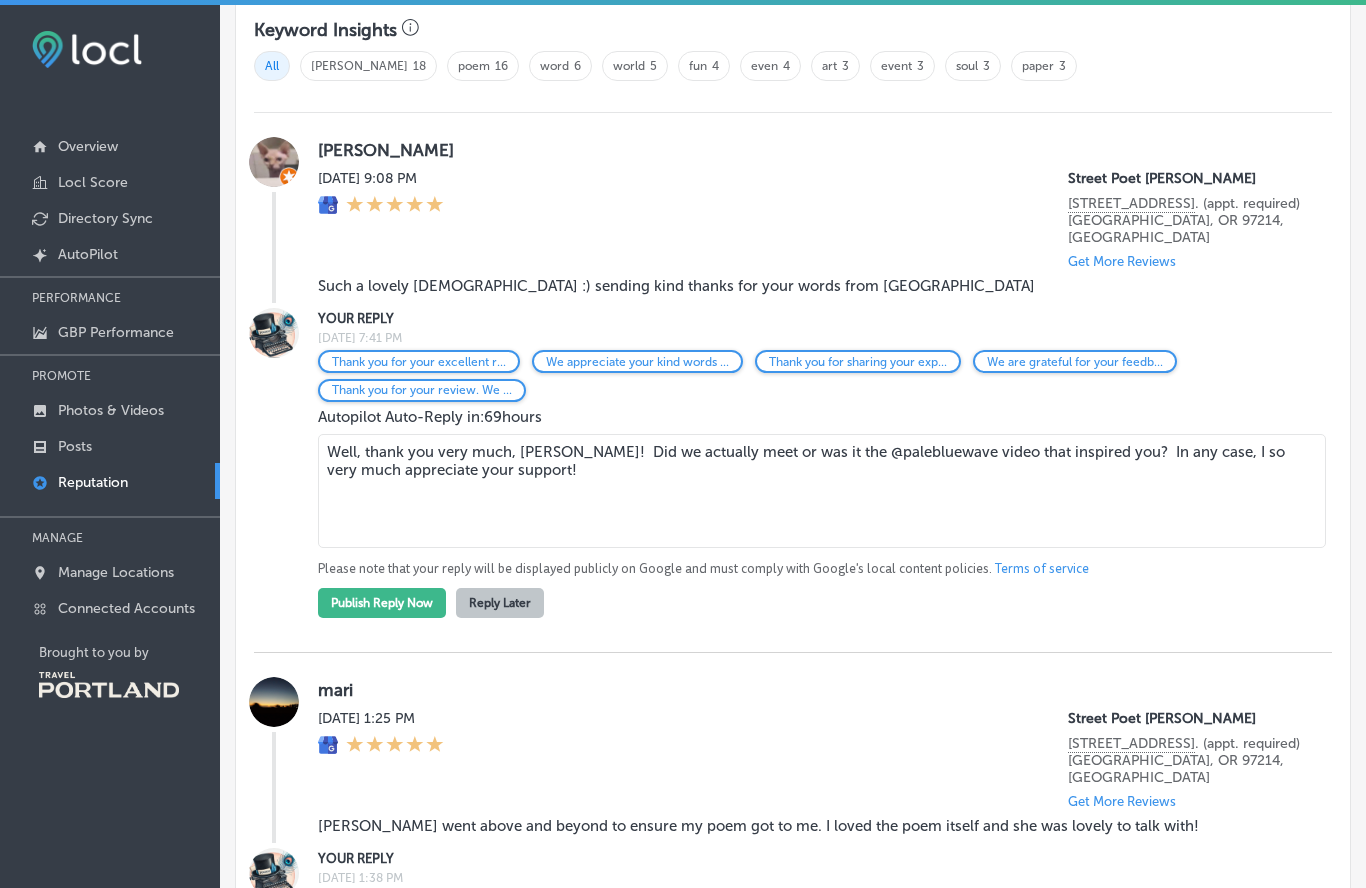 type on "Well, thank you very much, [PERSON_NAME]!  Did we actually meet or was it the @palebluewave video that inspired you?  In any case, I so very much appreciate your support!" 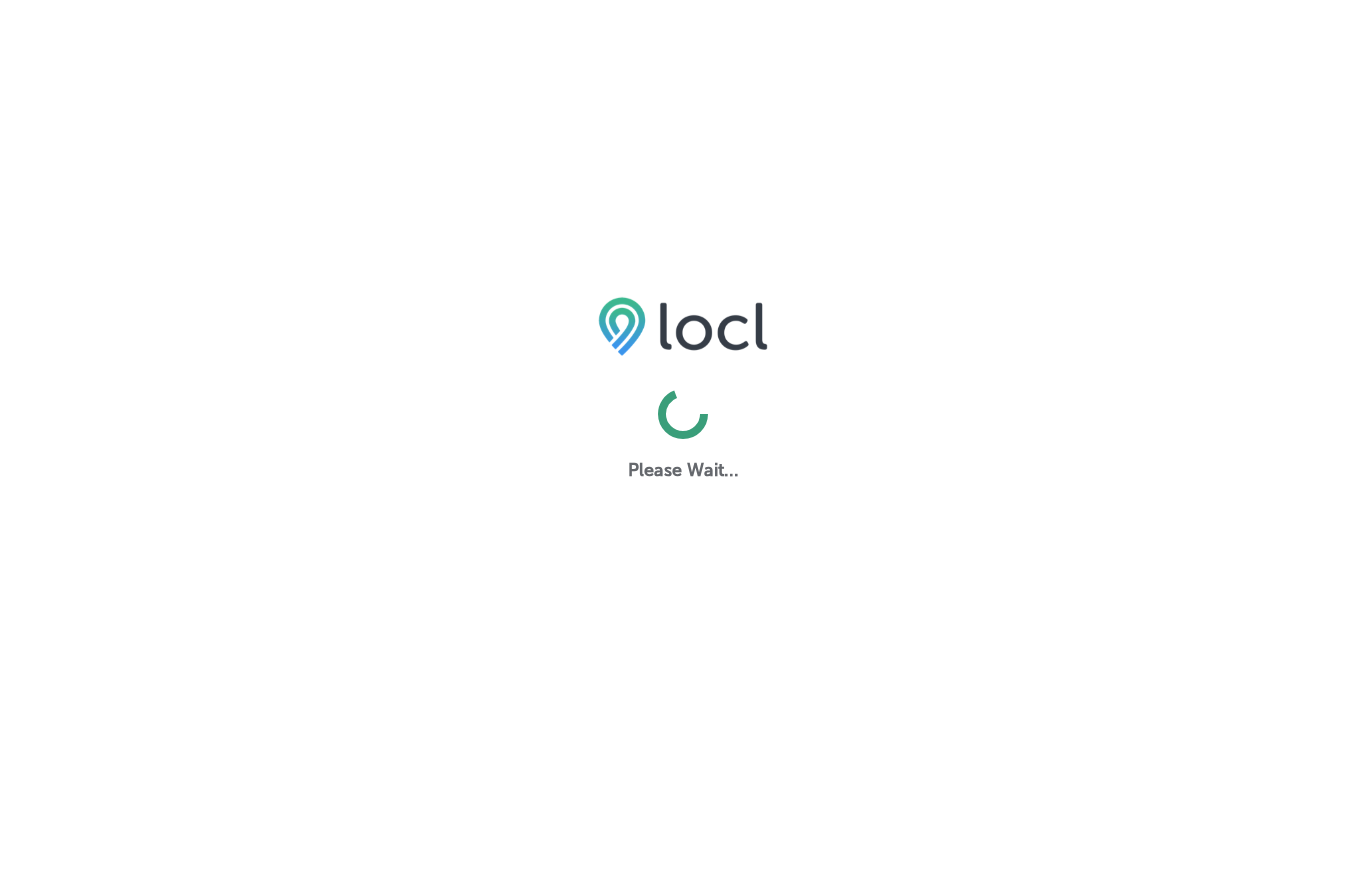 scroll, scrollTop: 0, scrollLeft: 0, axis: both 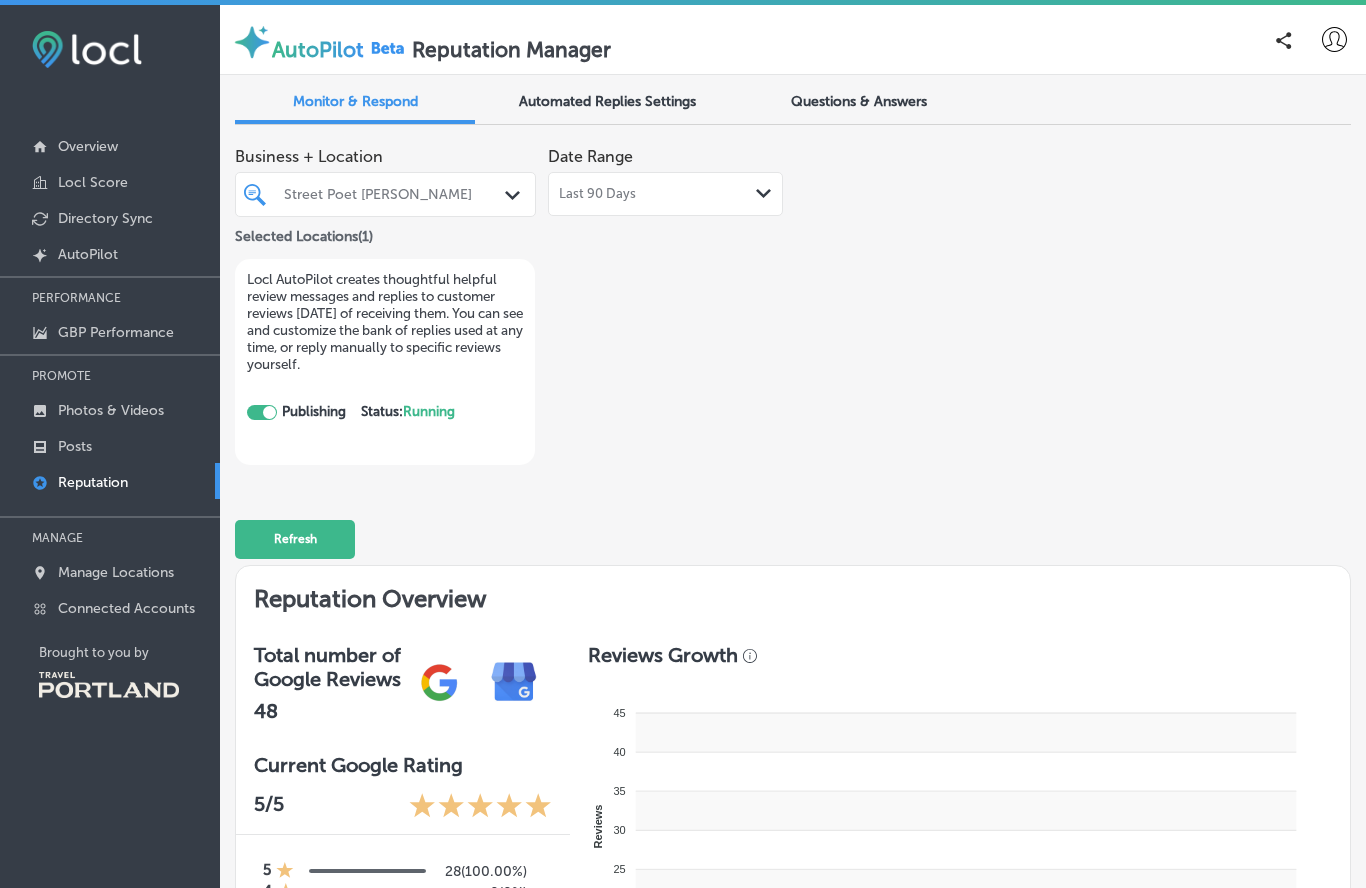 checkbox on "true" 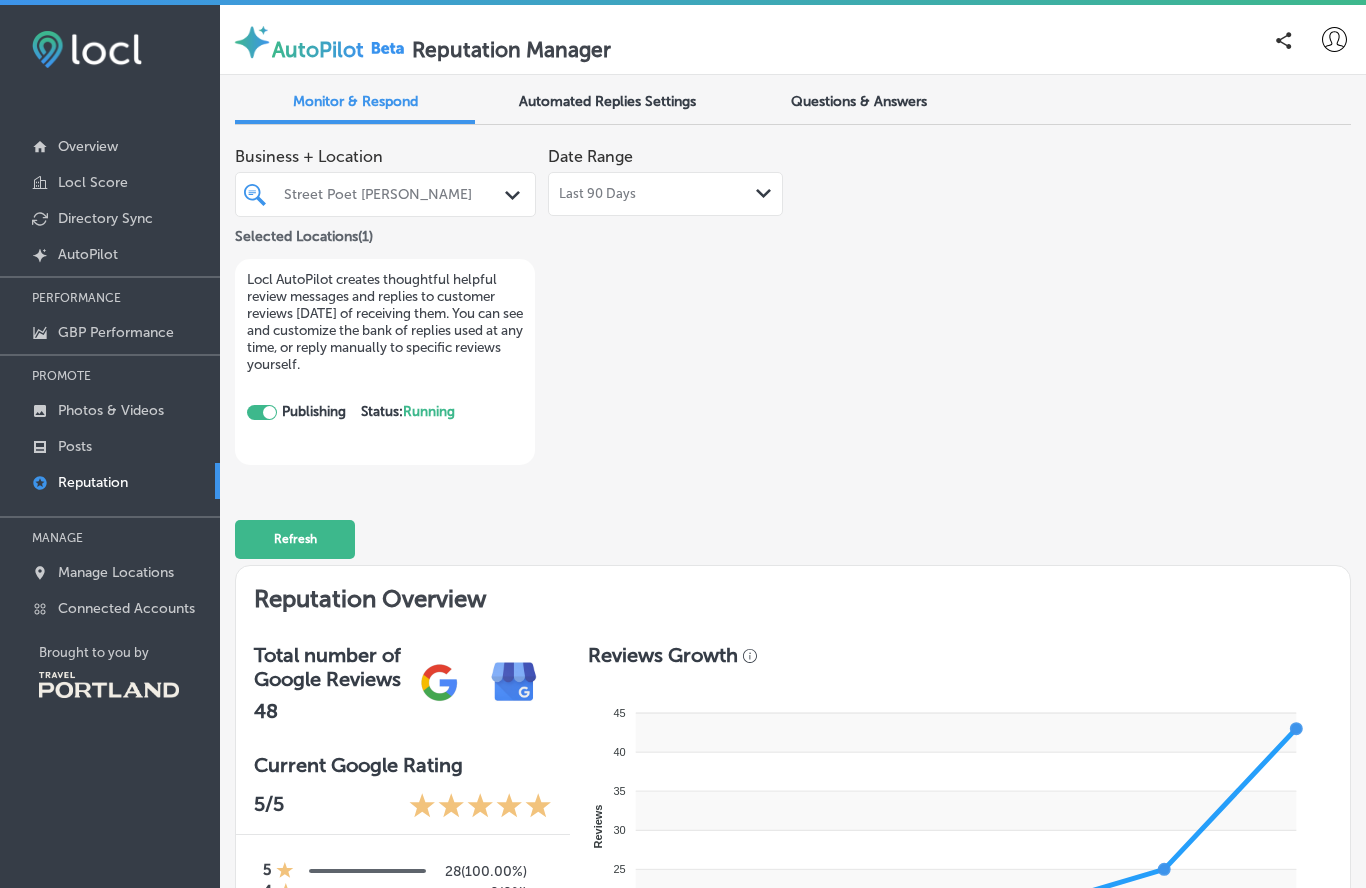 scroll, scrollTop: 0, scrollLeft: 0, axis: both 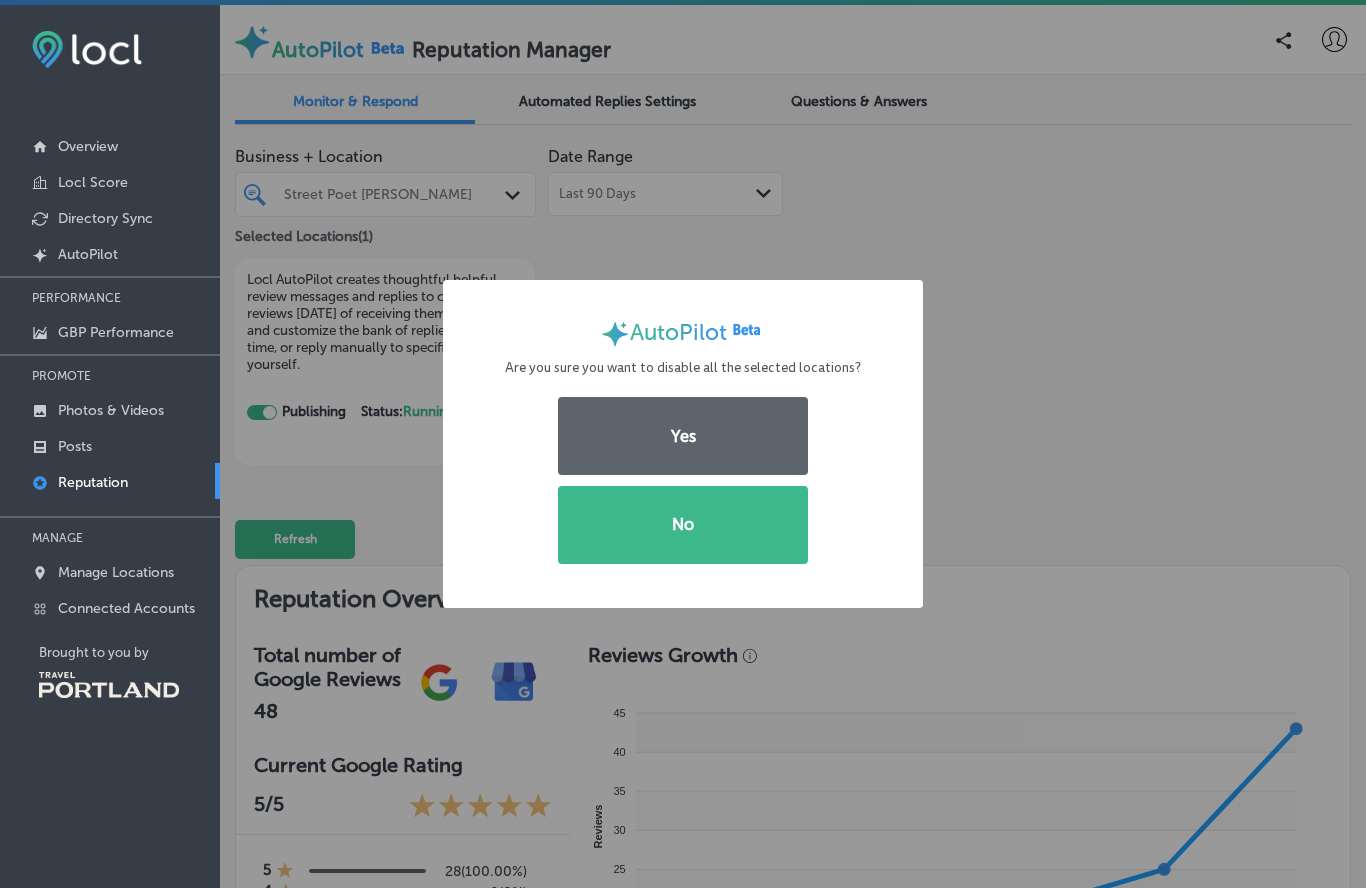 click on "AutoPilot × Are you sure you want to disable all the selected locations? Yes No" at bounding box center [683, 444] 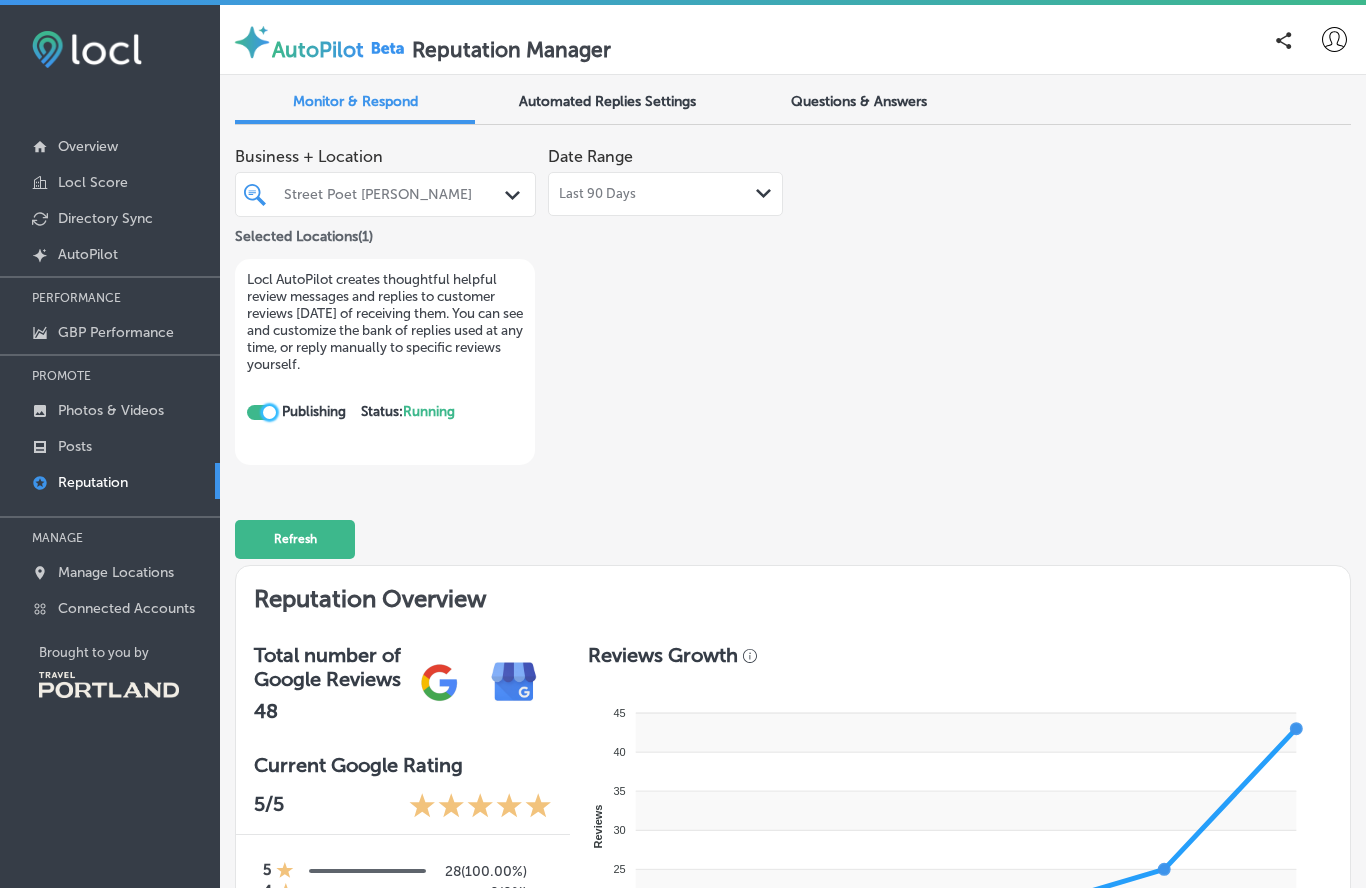 click on "Automated Replies Settings" at bounding box center (607, 101) 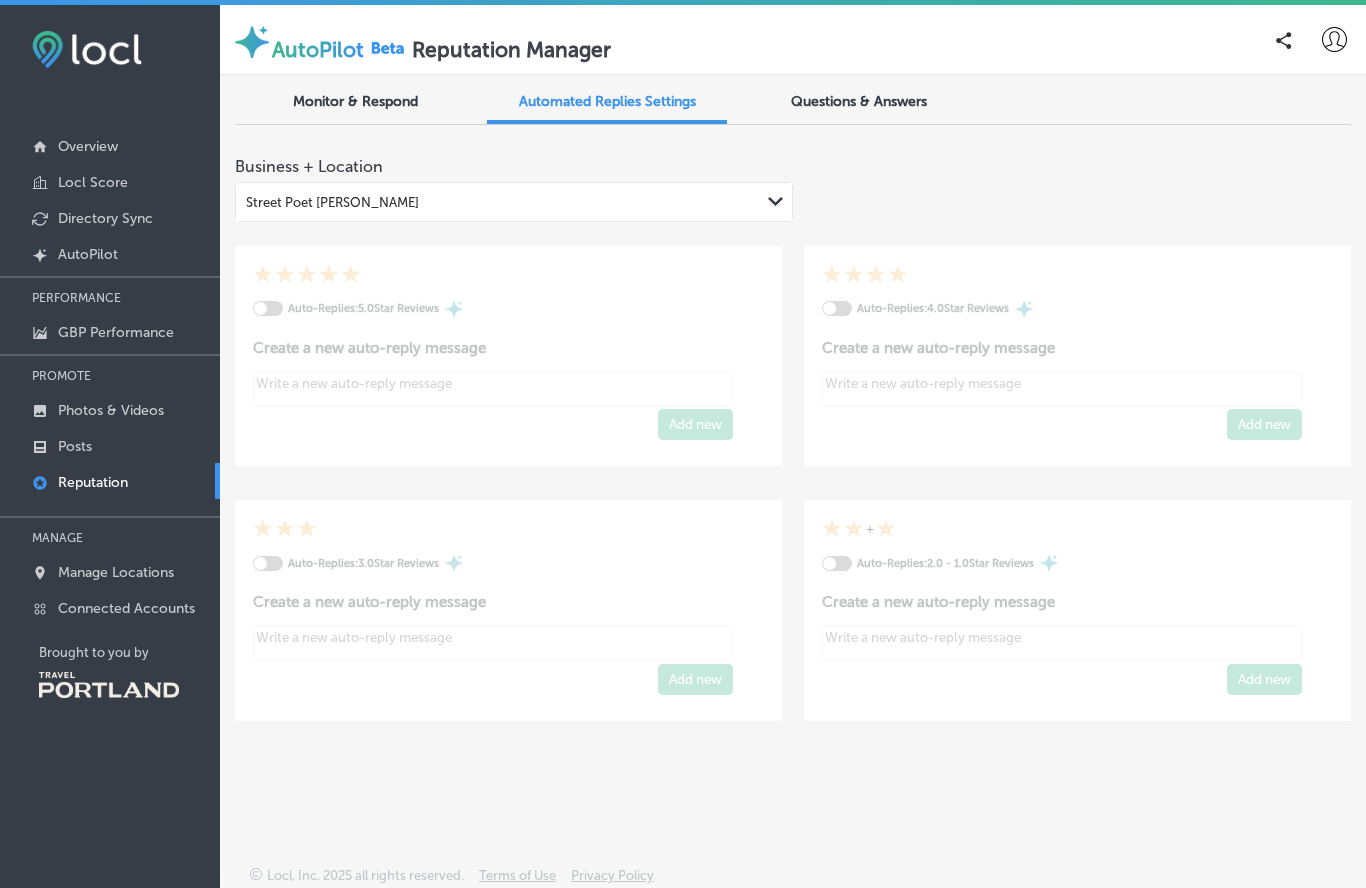 type on "x" 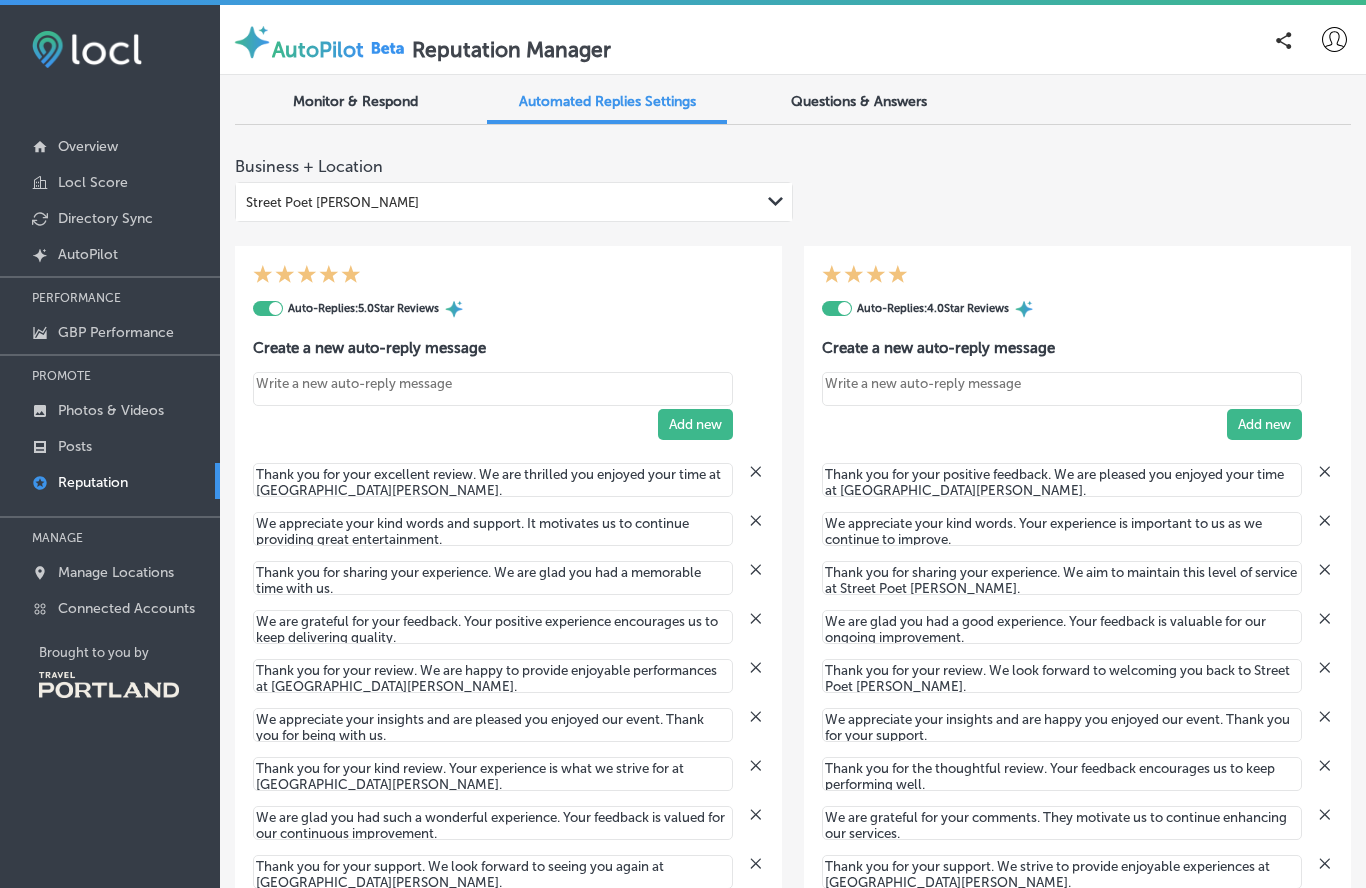 click at bounding box center (275, 308) 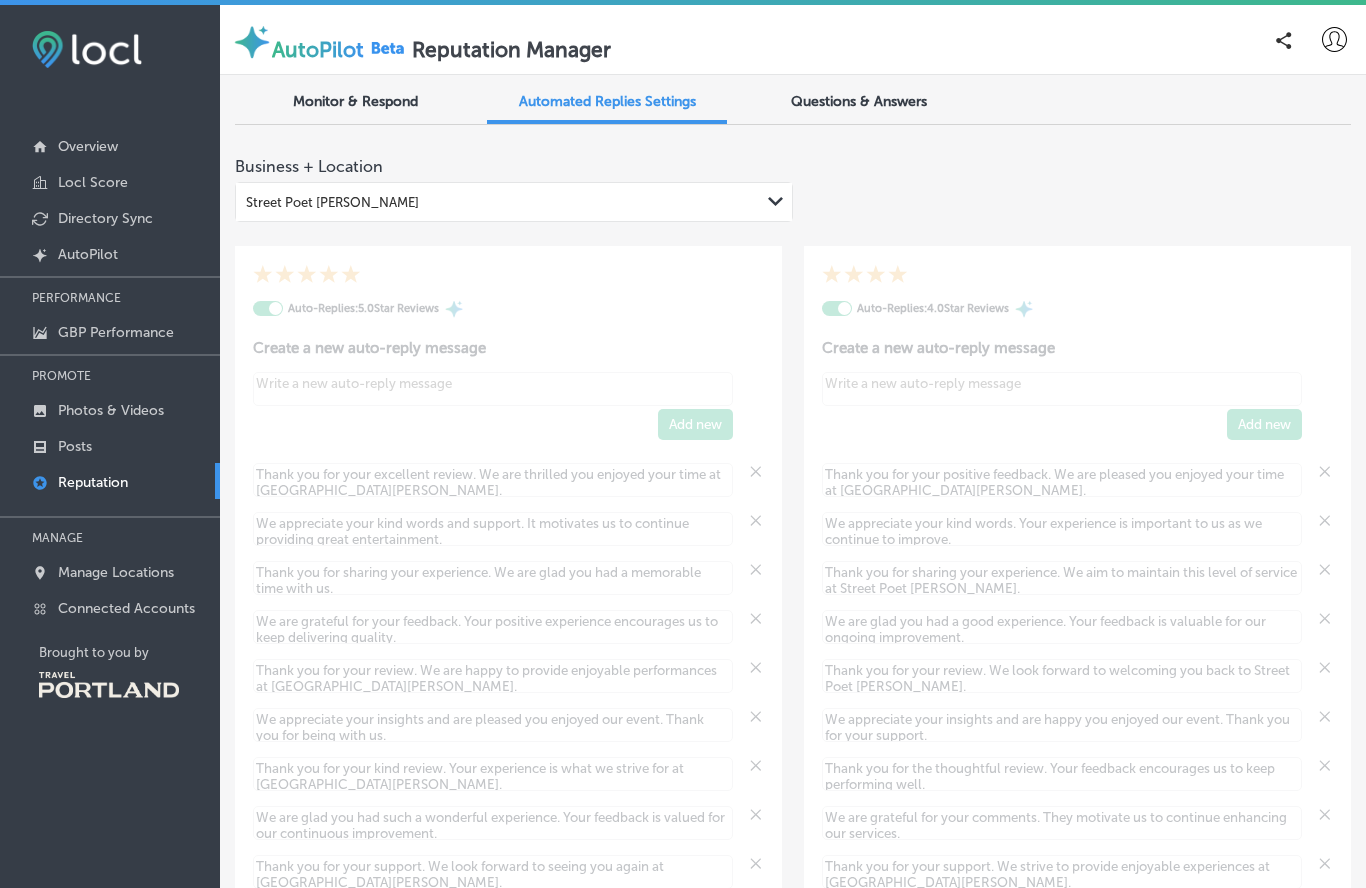 type on "x" 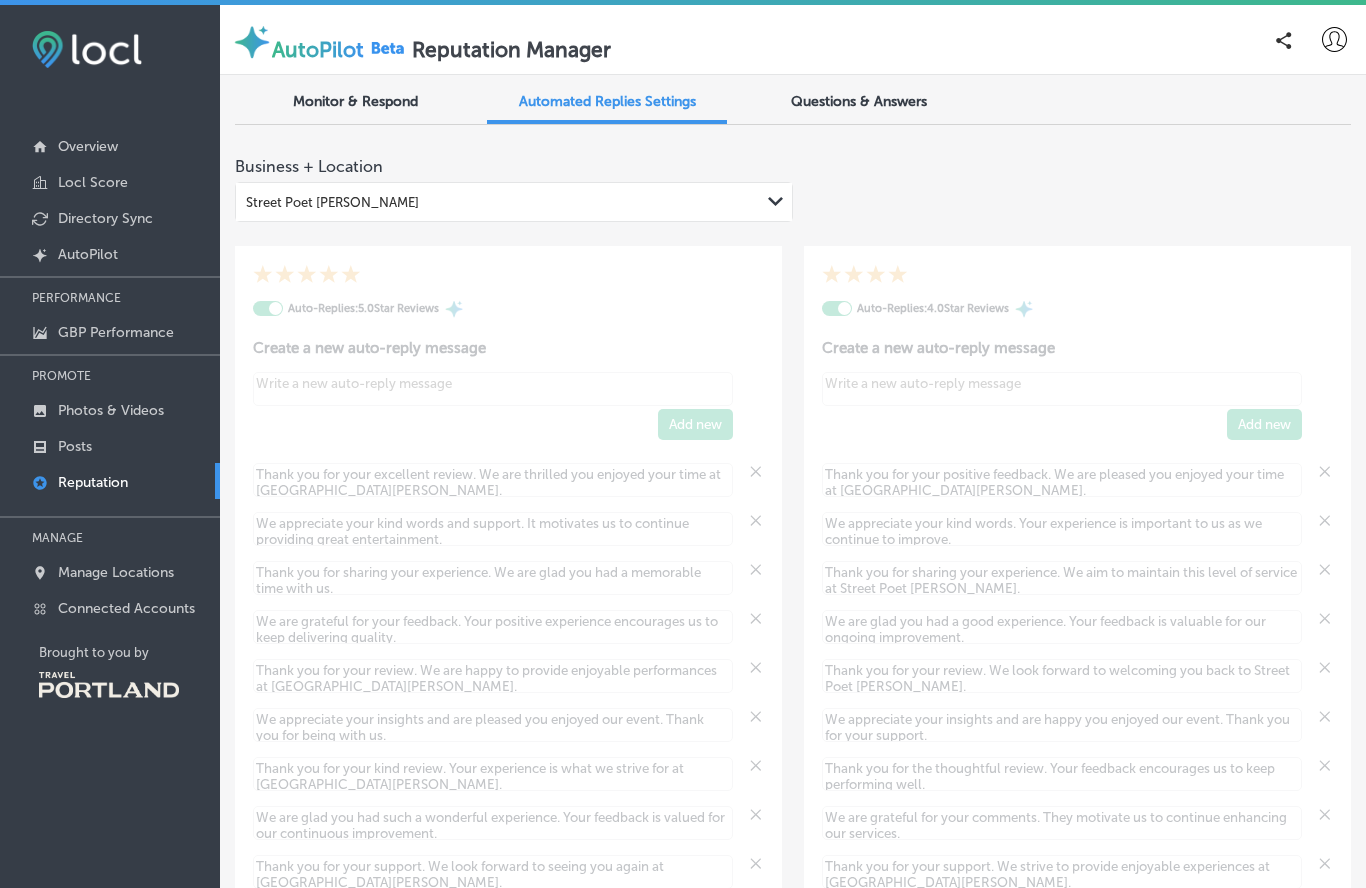 checkbox on "false" 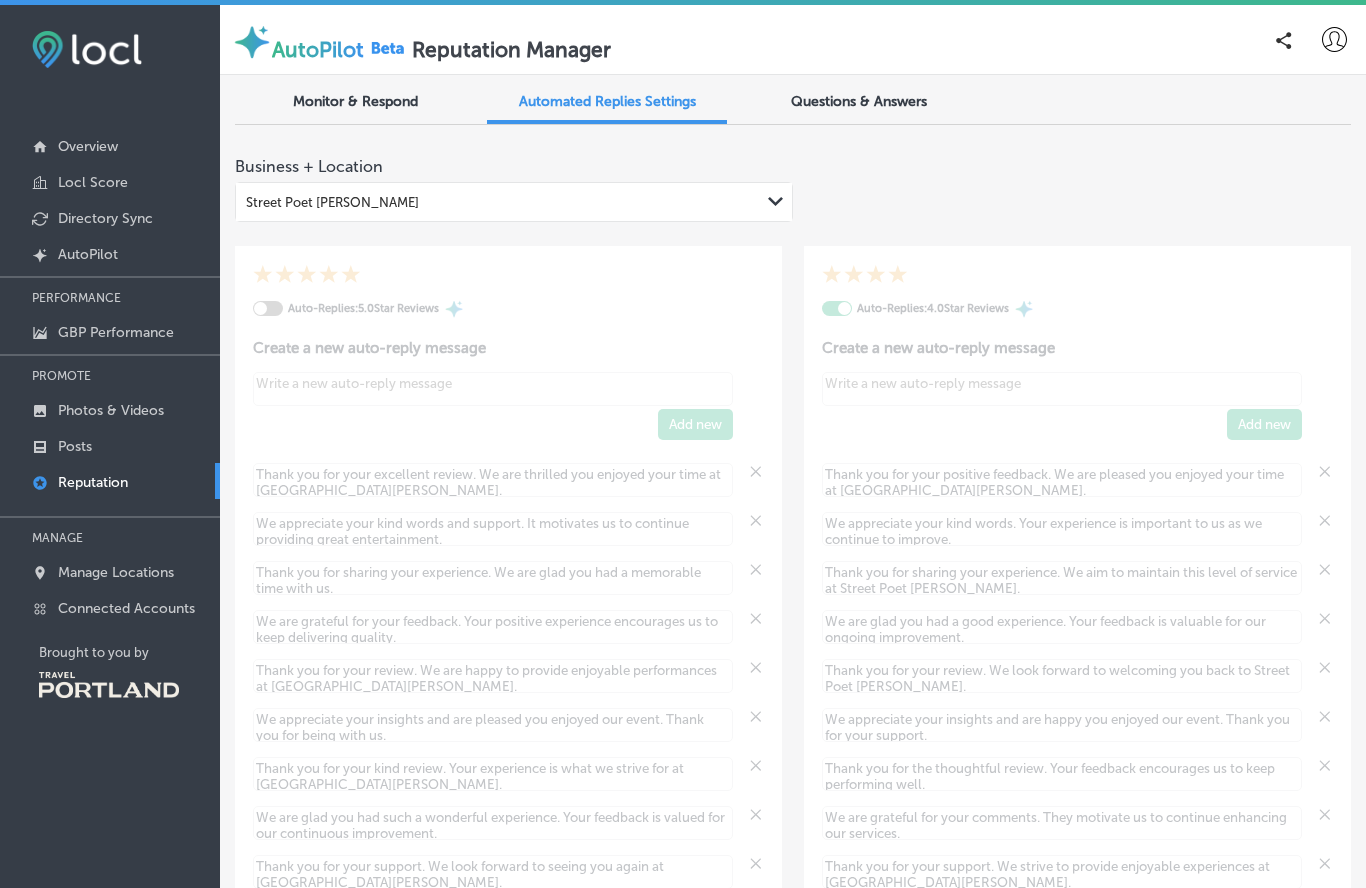 type on "x" 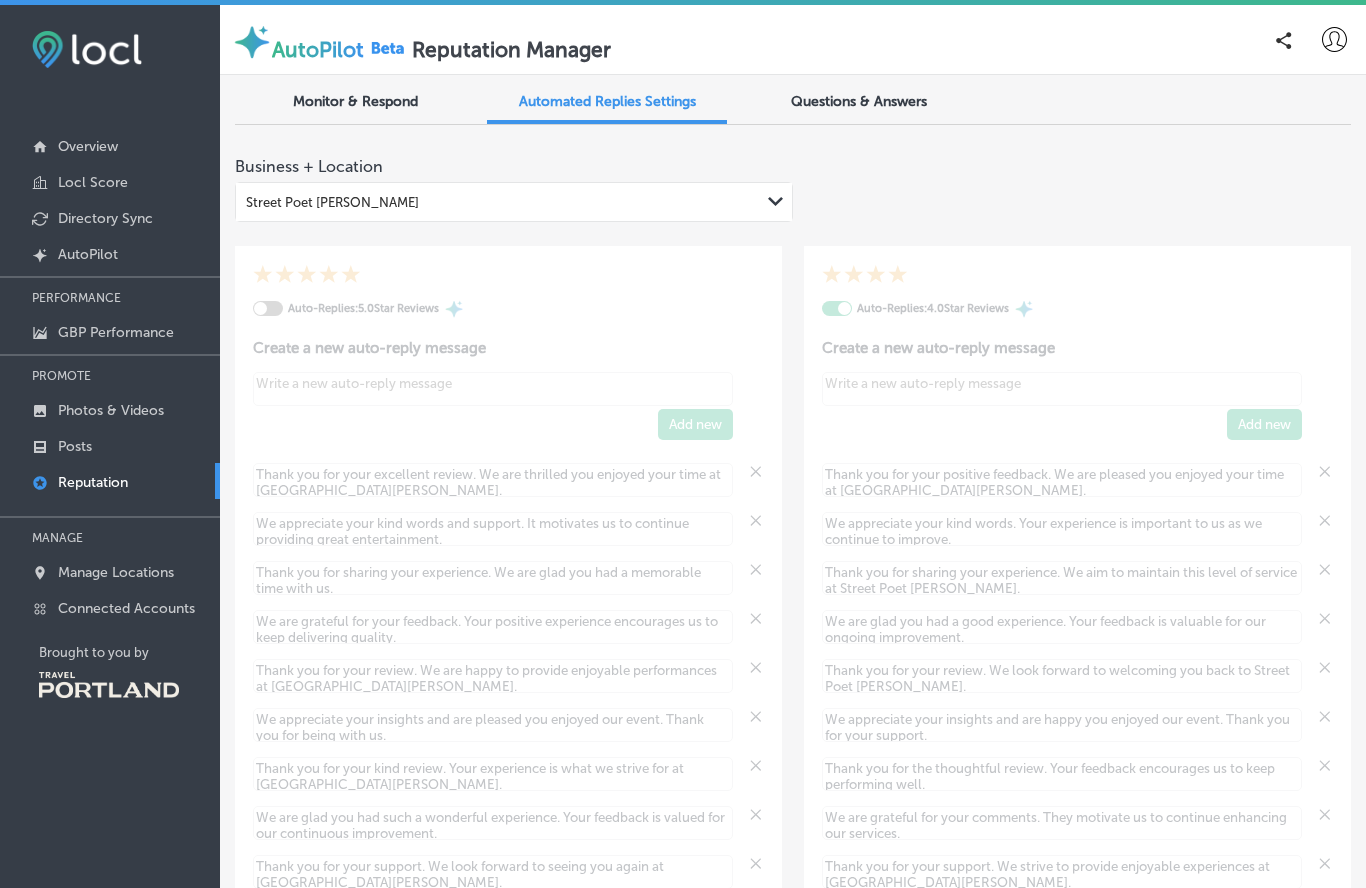 checkbox on "false" 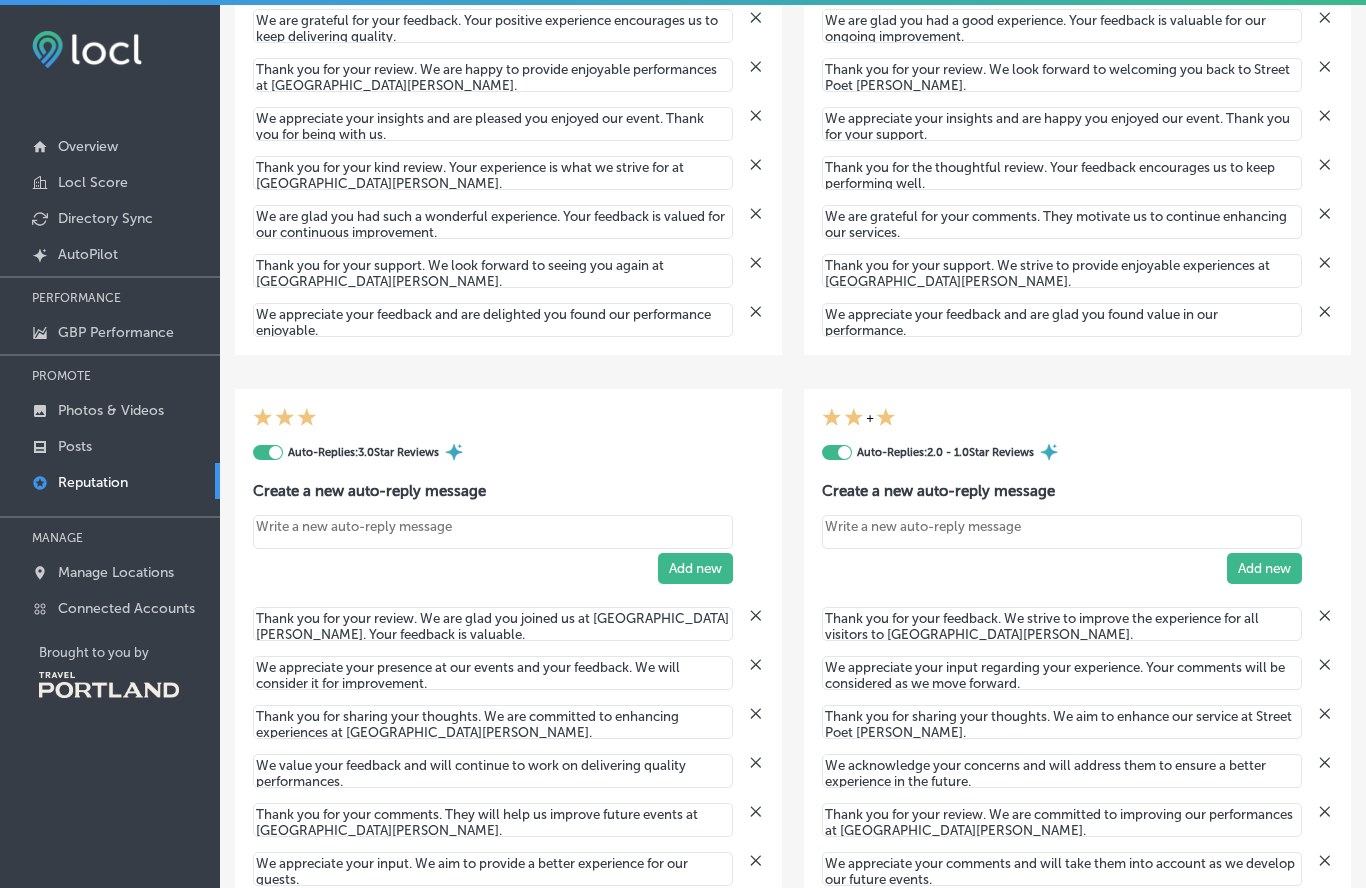 scroll, scrollTop: 601, scrollLeft: 0, axis: vertical 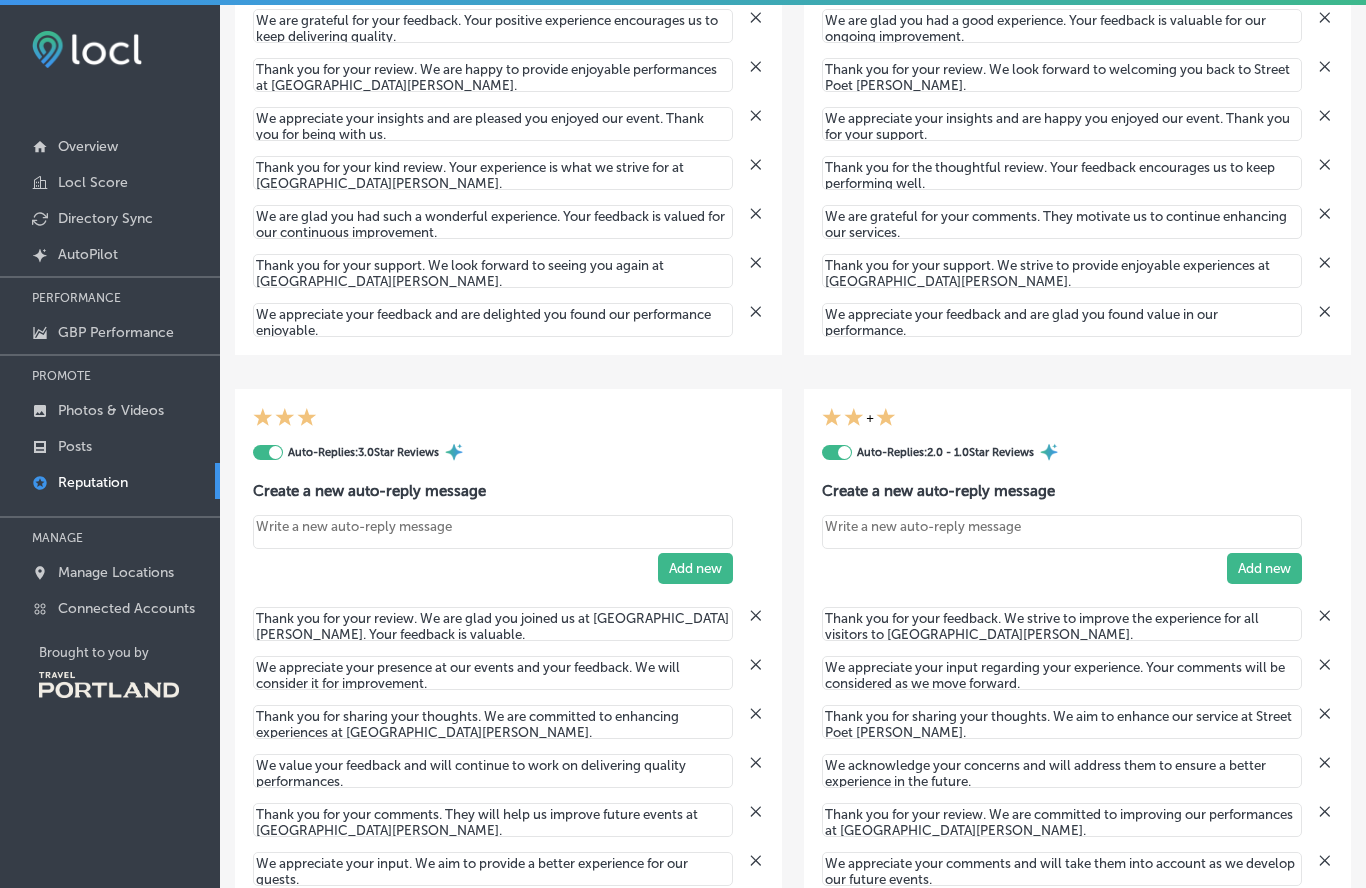 click at bounding box center [275, 452] 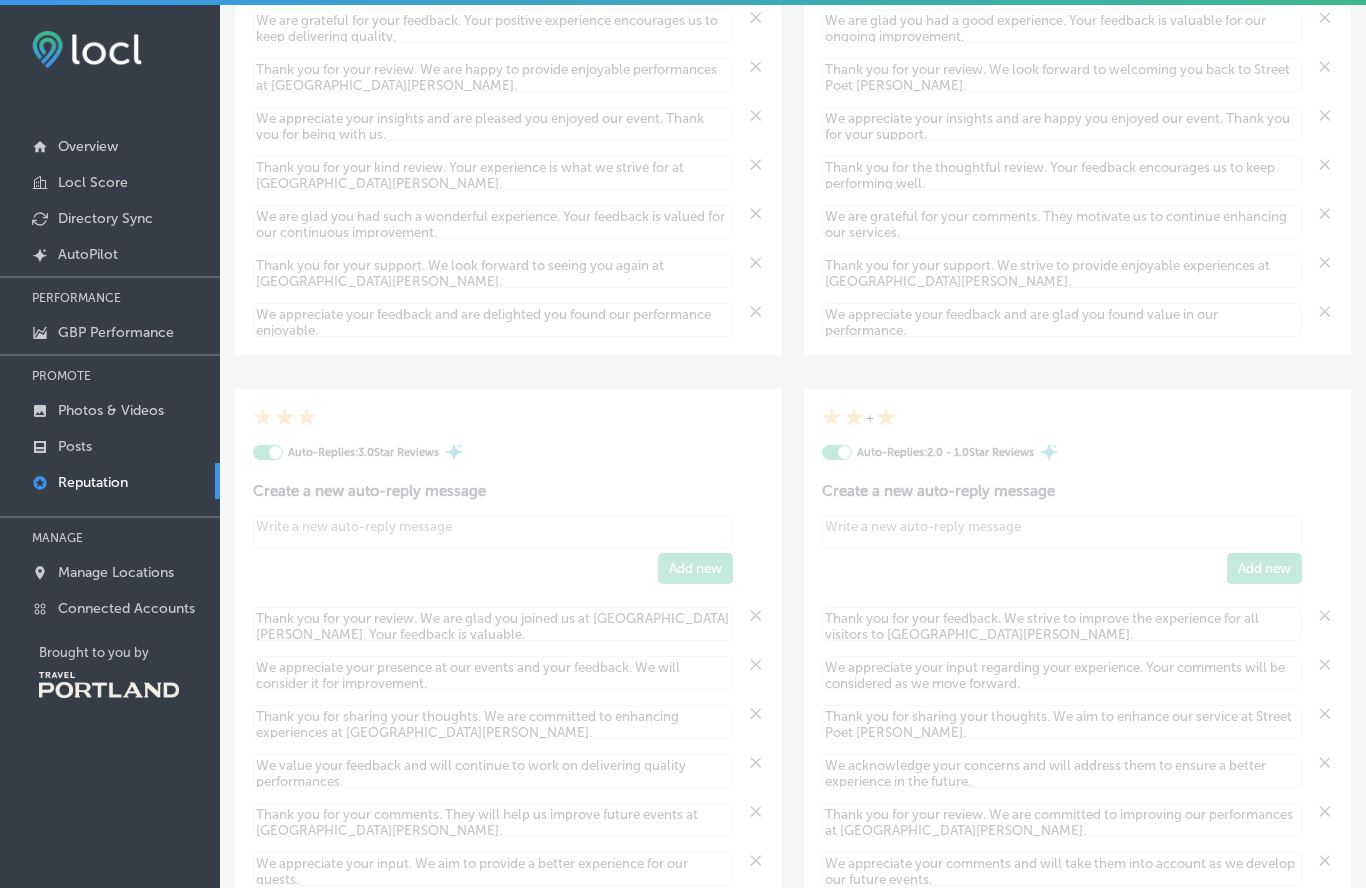 type on "x" 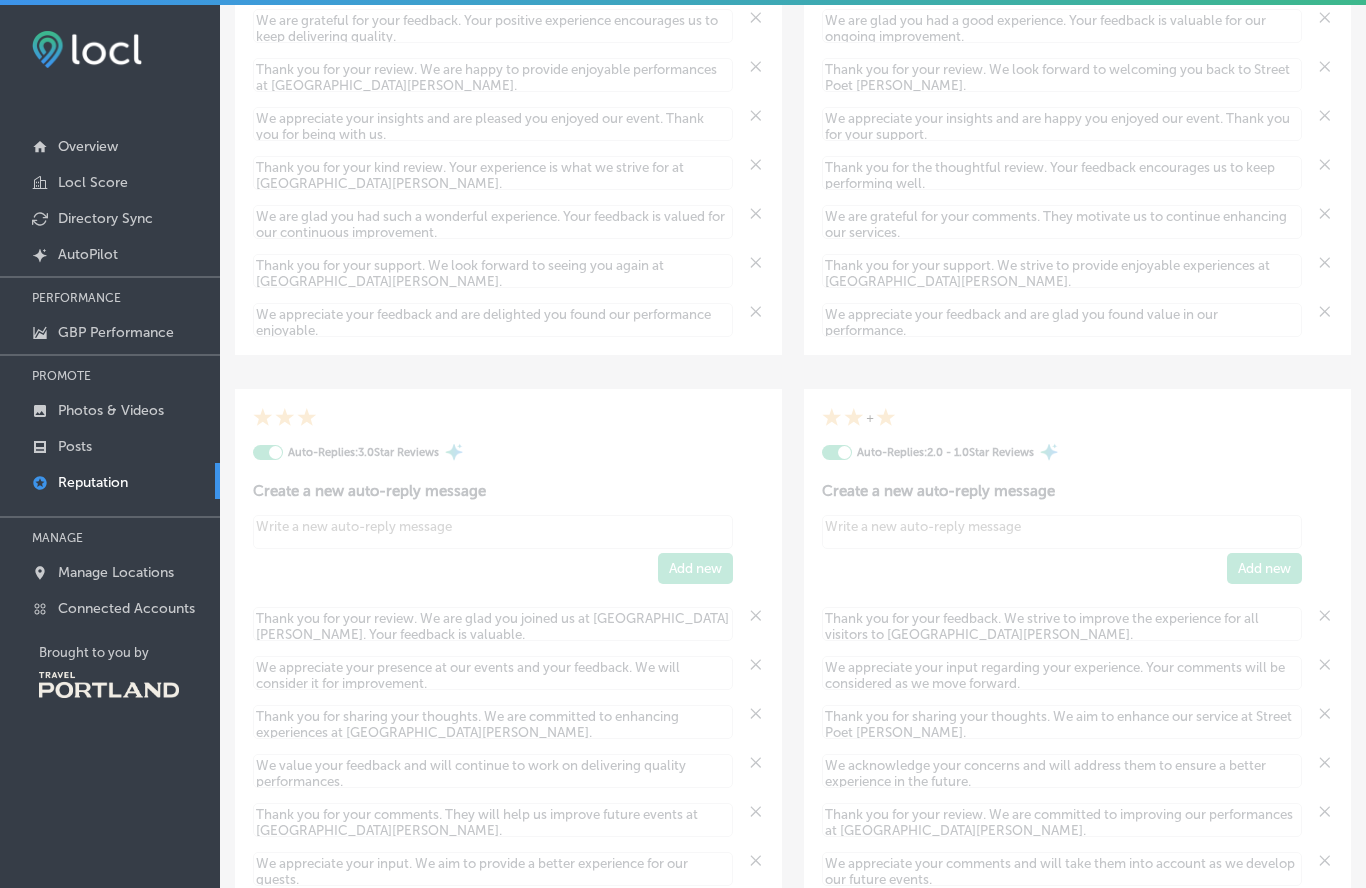 checkbox on "false" 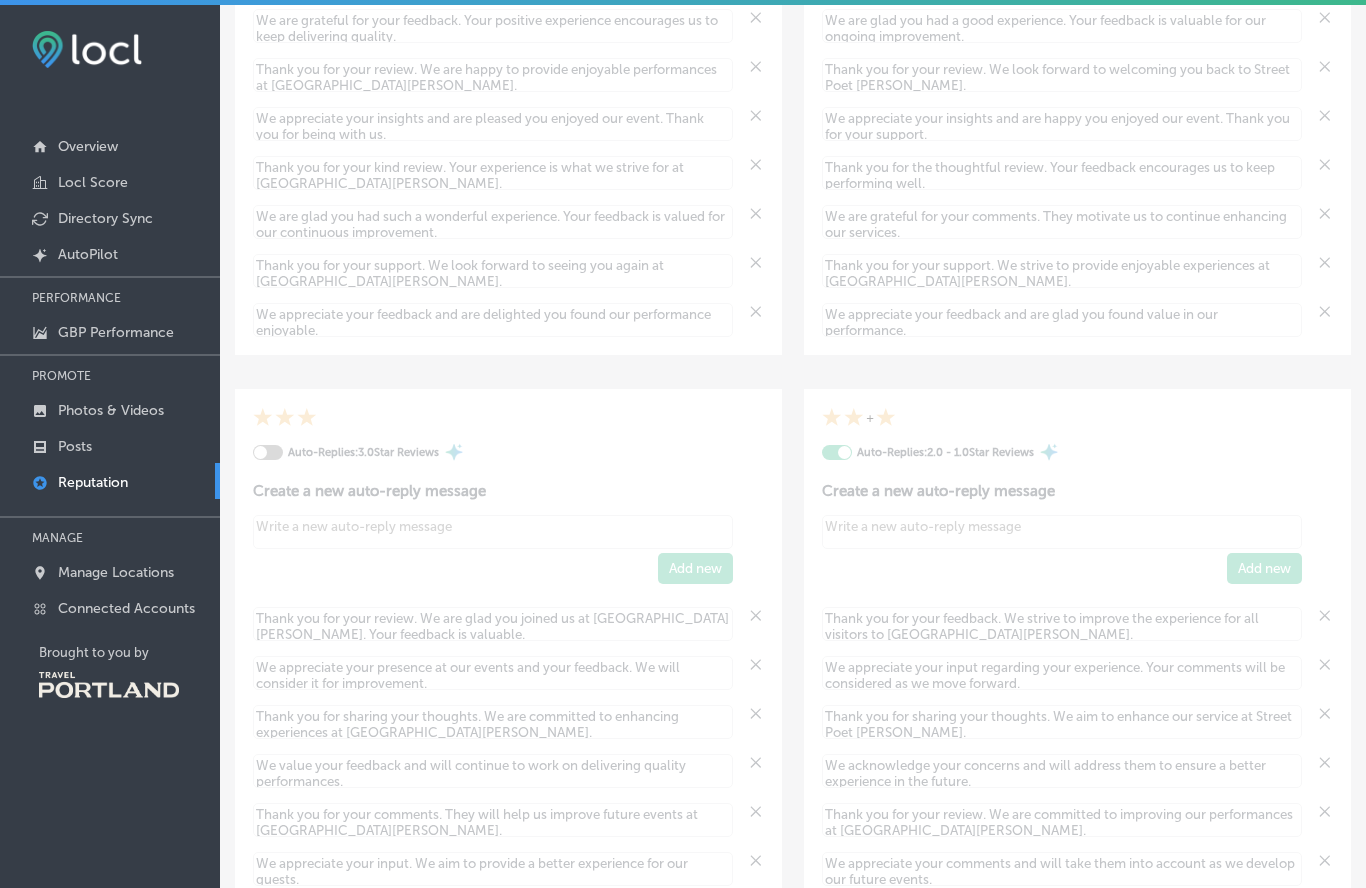 type on "x" 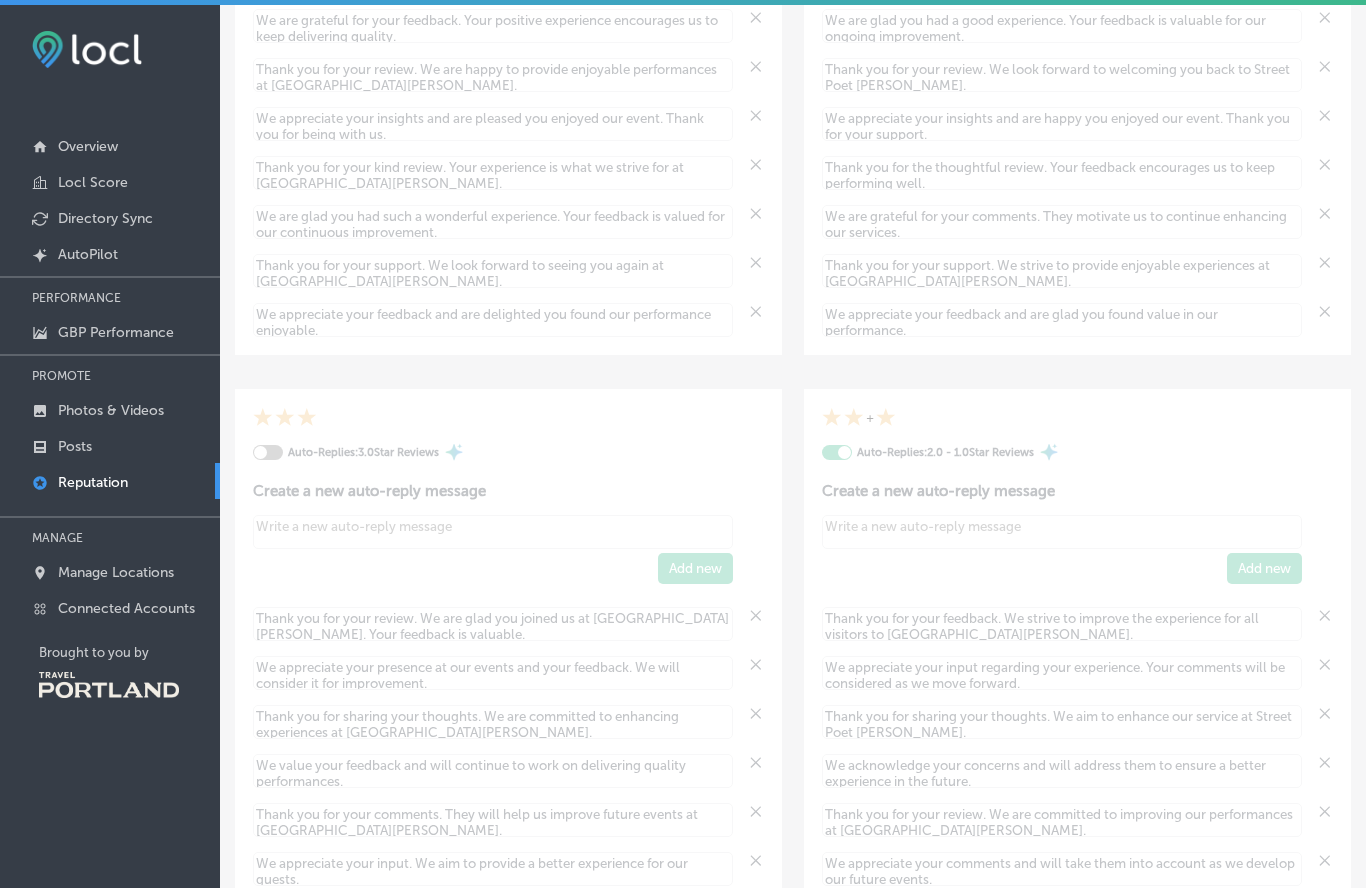 checkbox on "false" 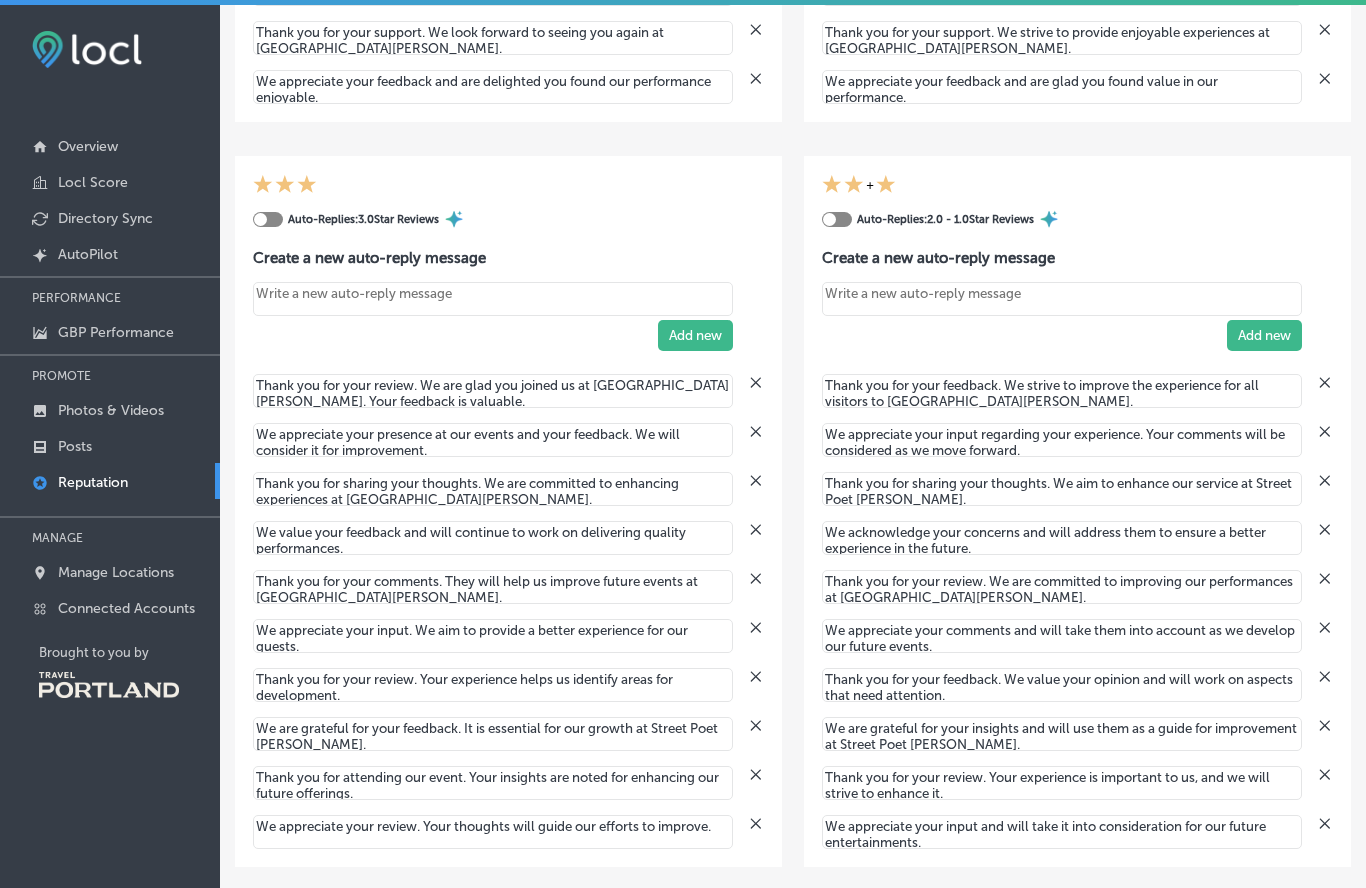 scroll, scrollTop: 833, scrollLeft: 0, axis: vertical 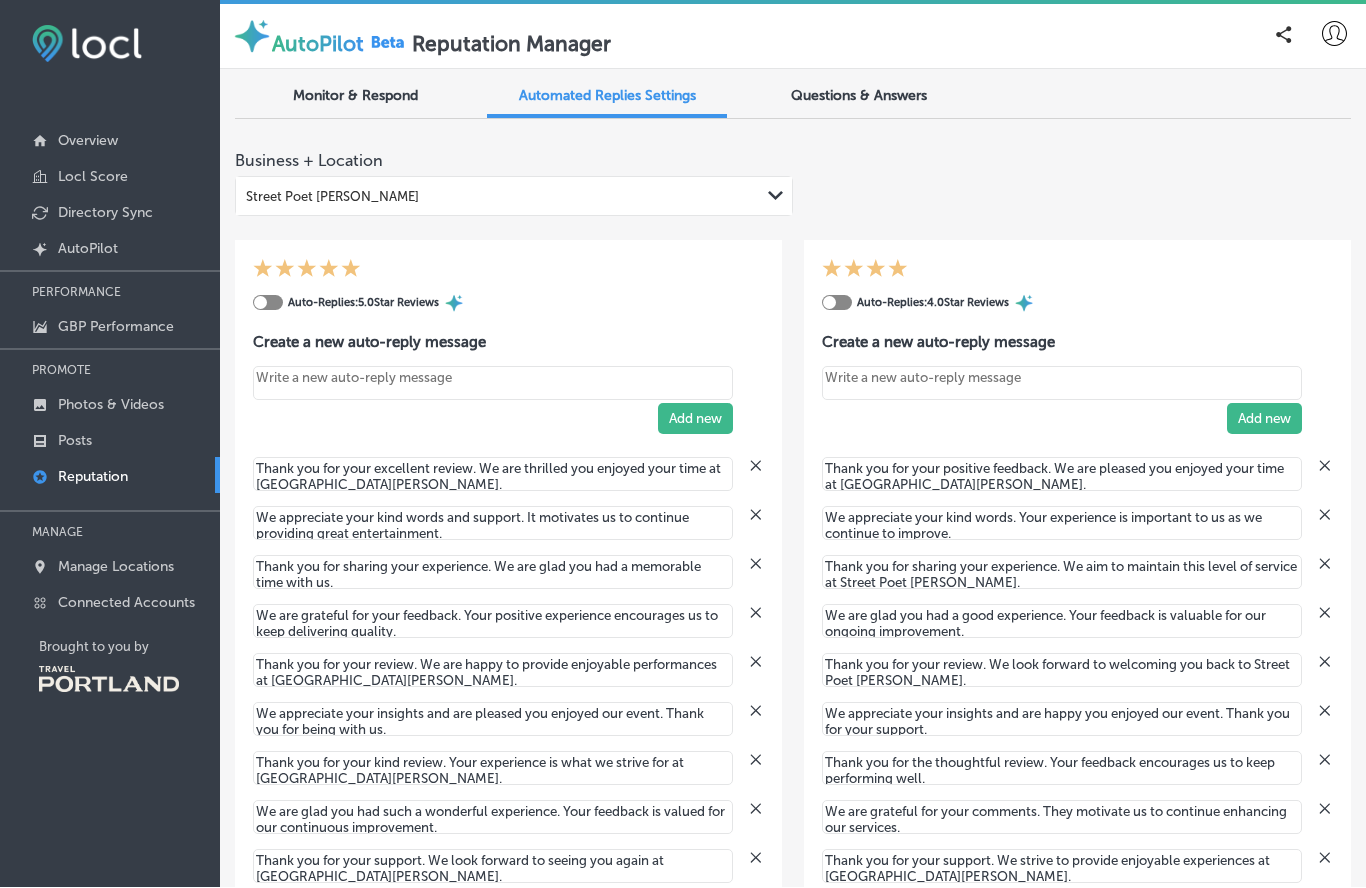 click on "GBP Performance" at bounding box center [110, 326] 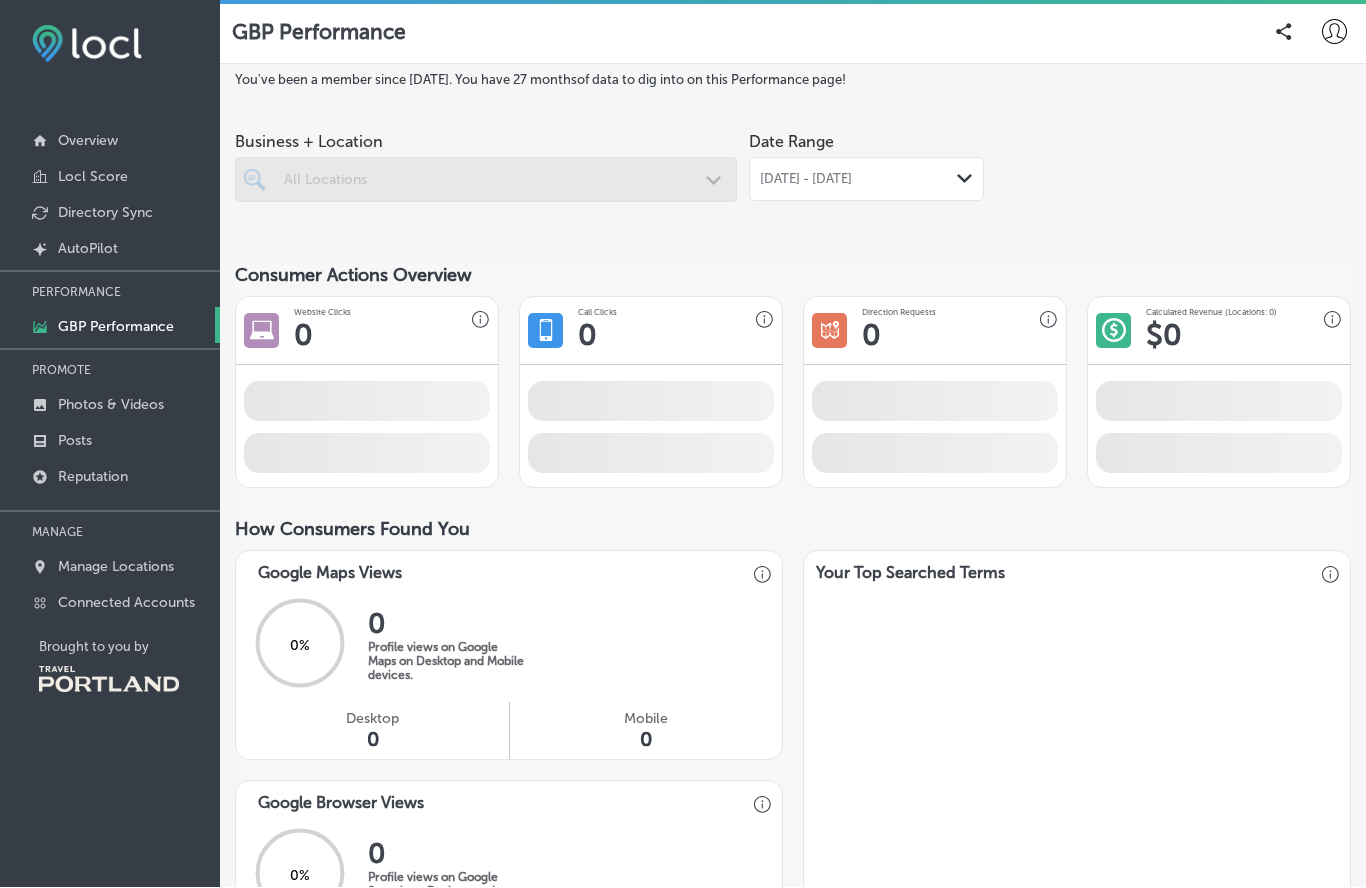 click on "GBP Performance" at bounding box center (110, 326) 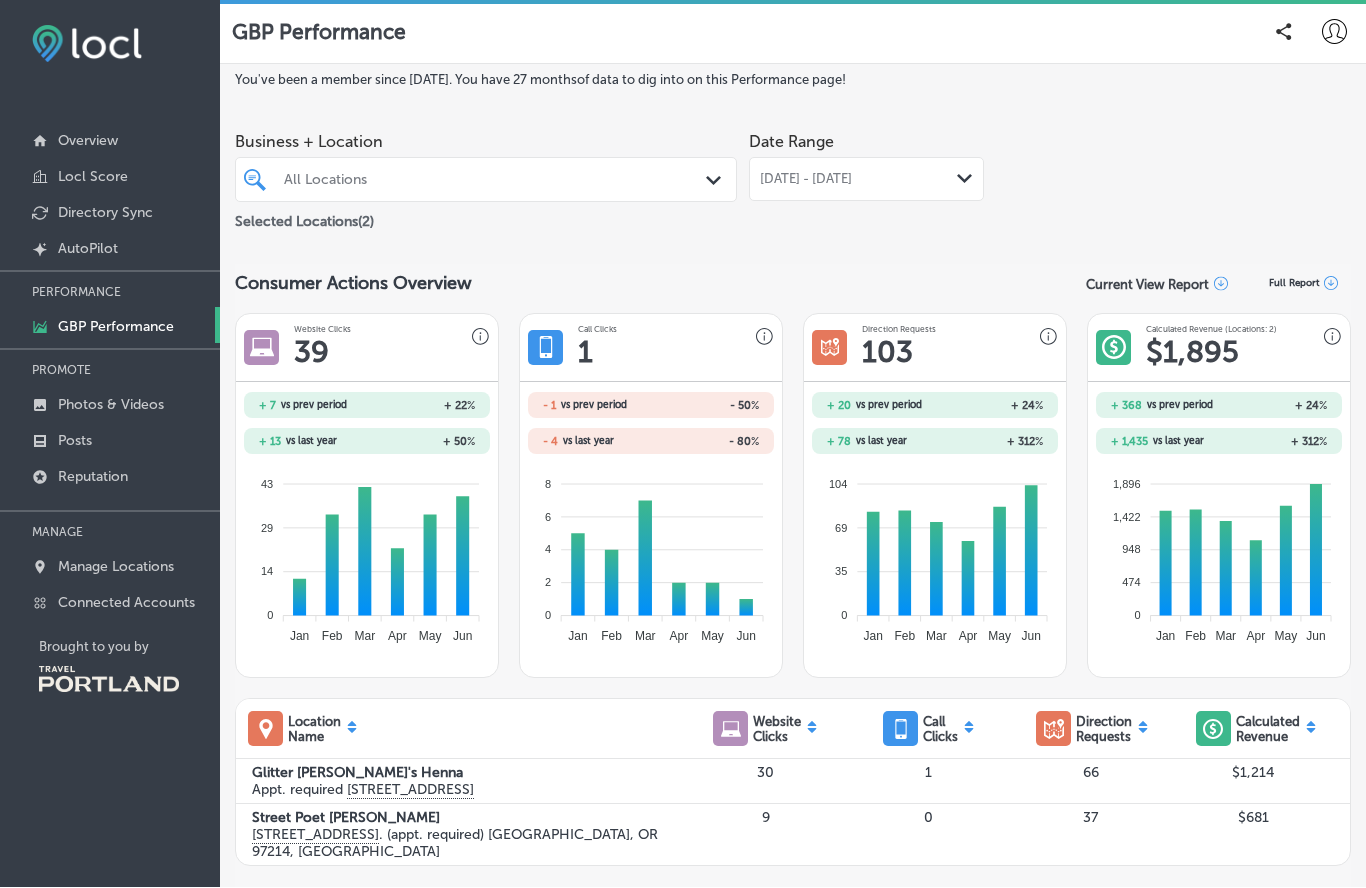 scroll, scrollTop: 0, scrollLeft: 0, axis: both 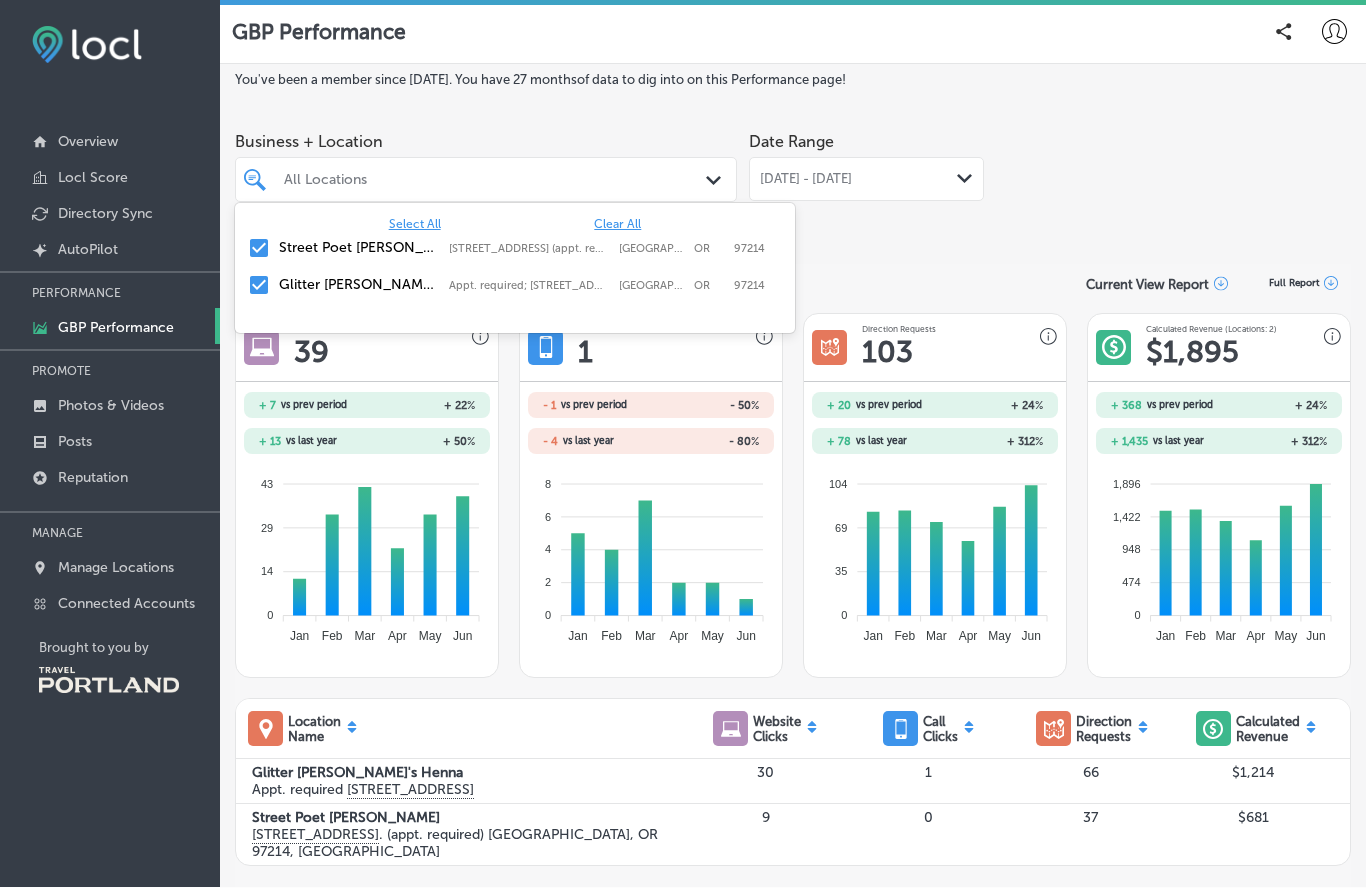 click on "Street Poet [PERSON_NAME]" at bounding box center (359, 248) 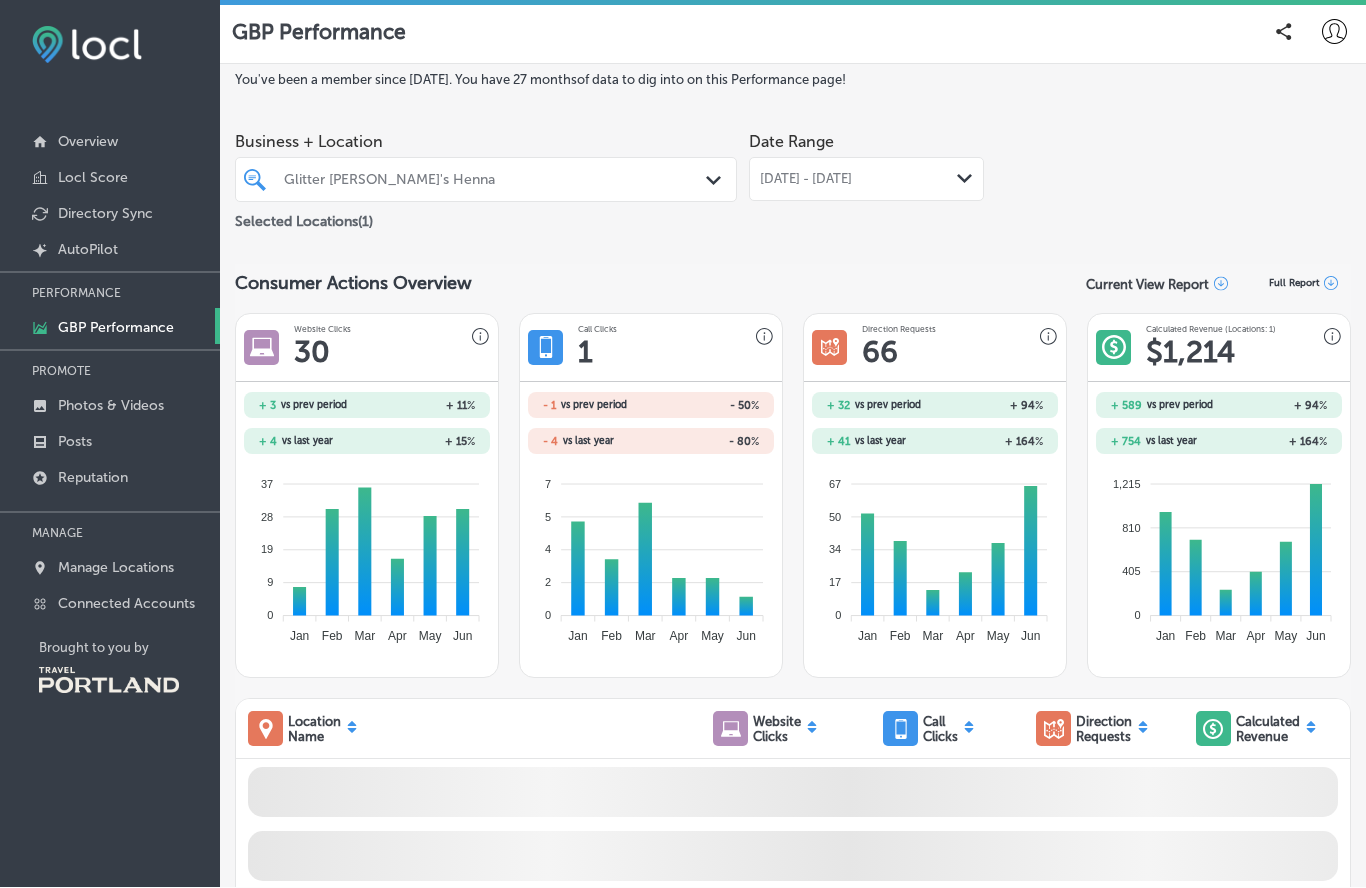 click 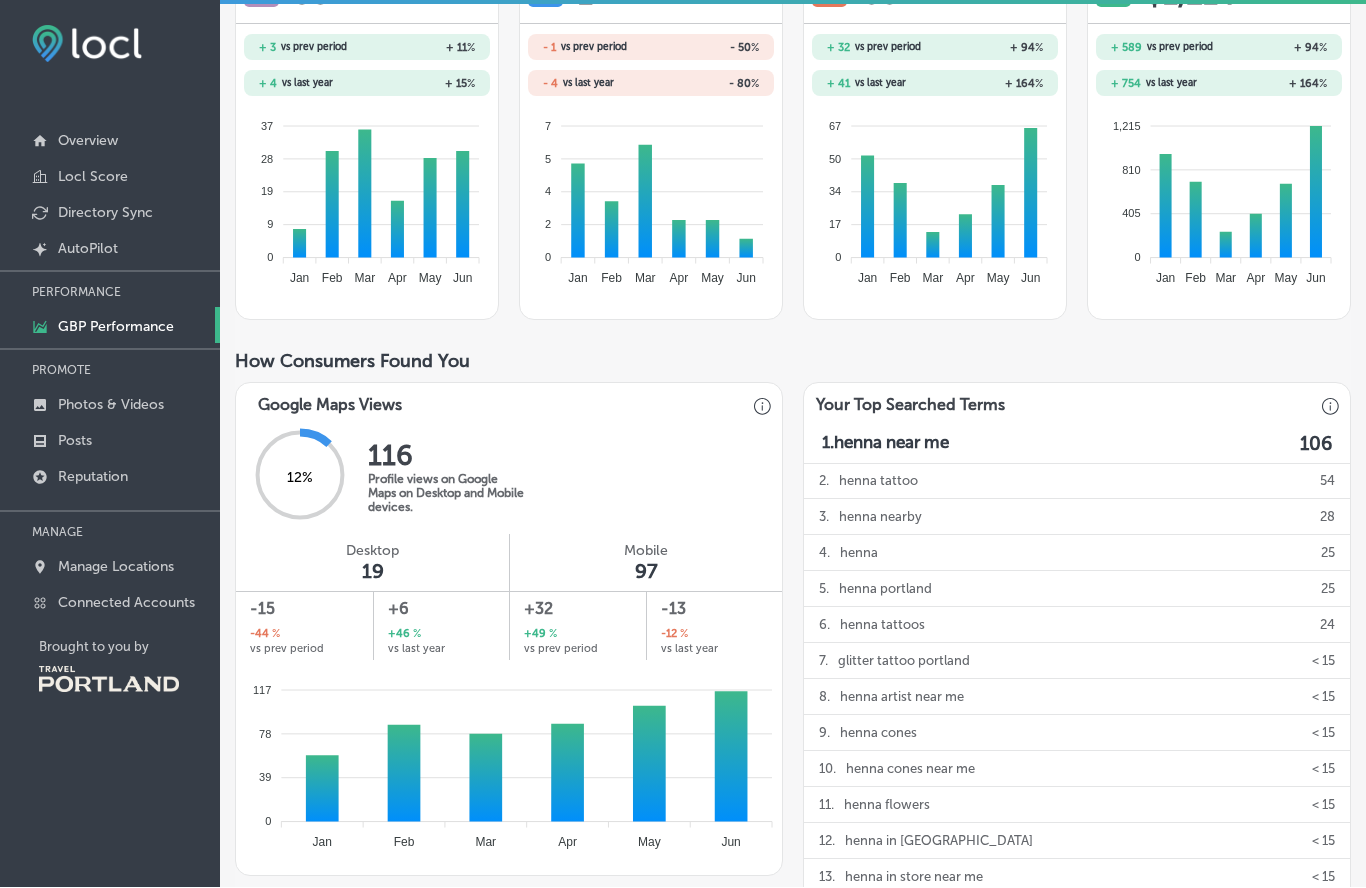 scroll, scrollTop: 489, scrollLeft: 0, axis: vertical 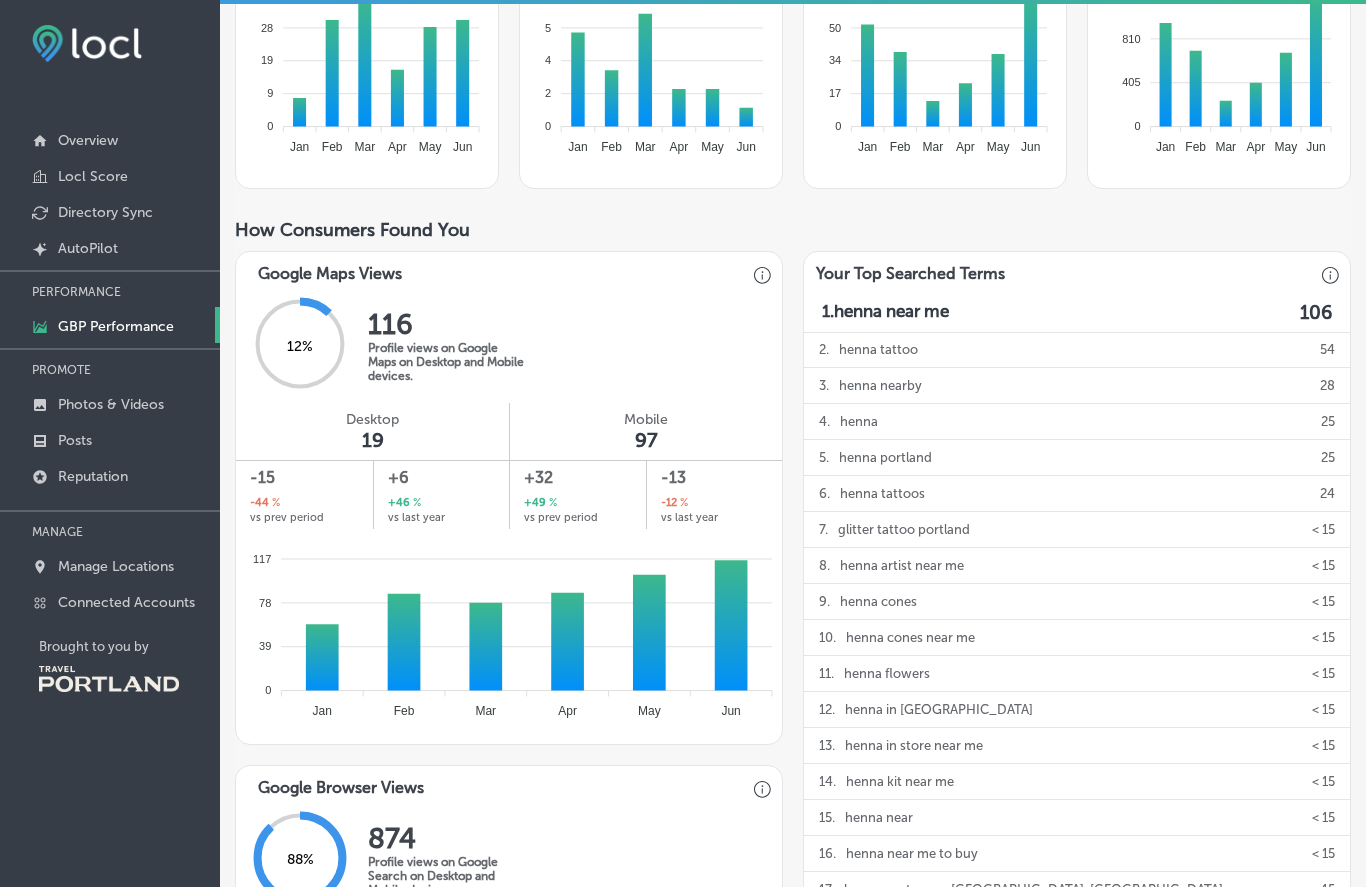 click on "6 . henna tattoos 24" at bounding box center (1077, 495) 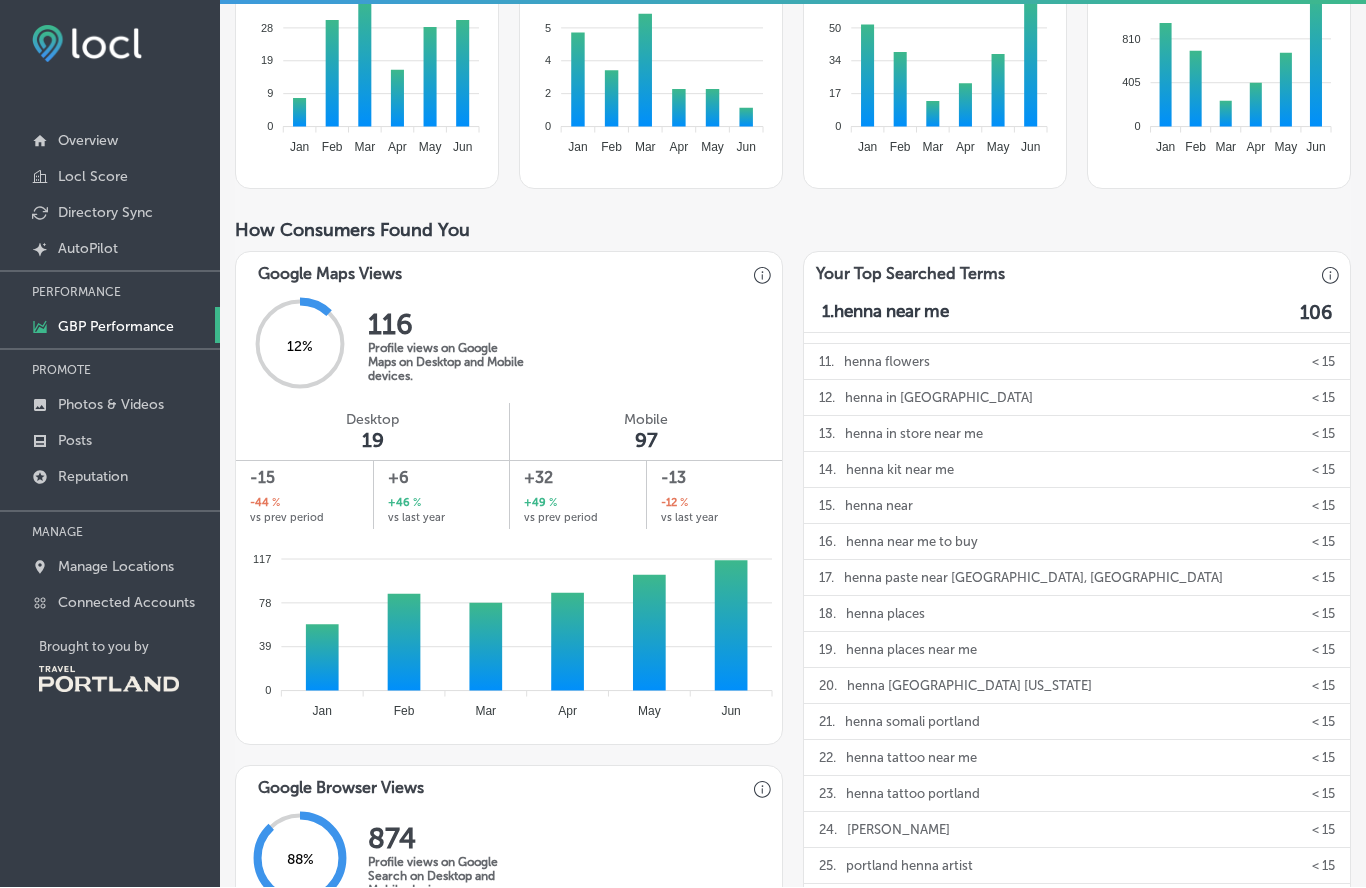 scroll, scrollTop: 382, scrollLeft: 0, axis: vertical 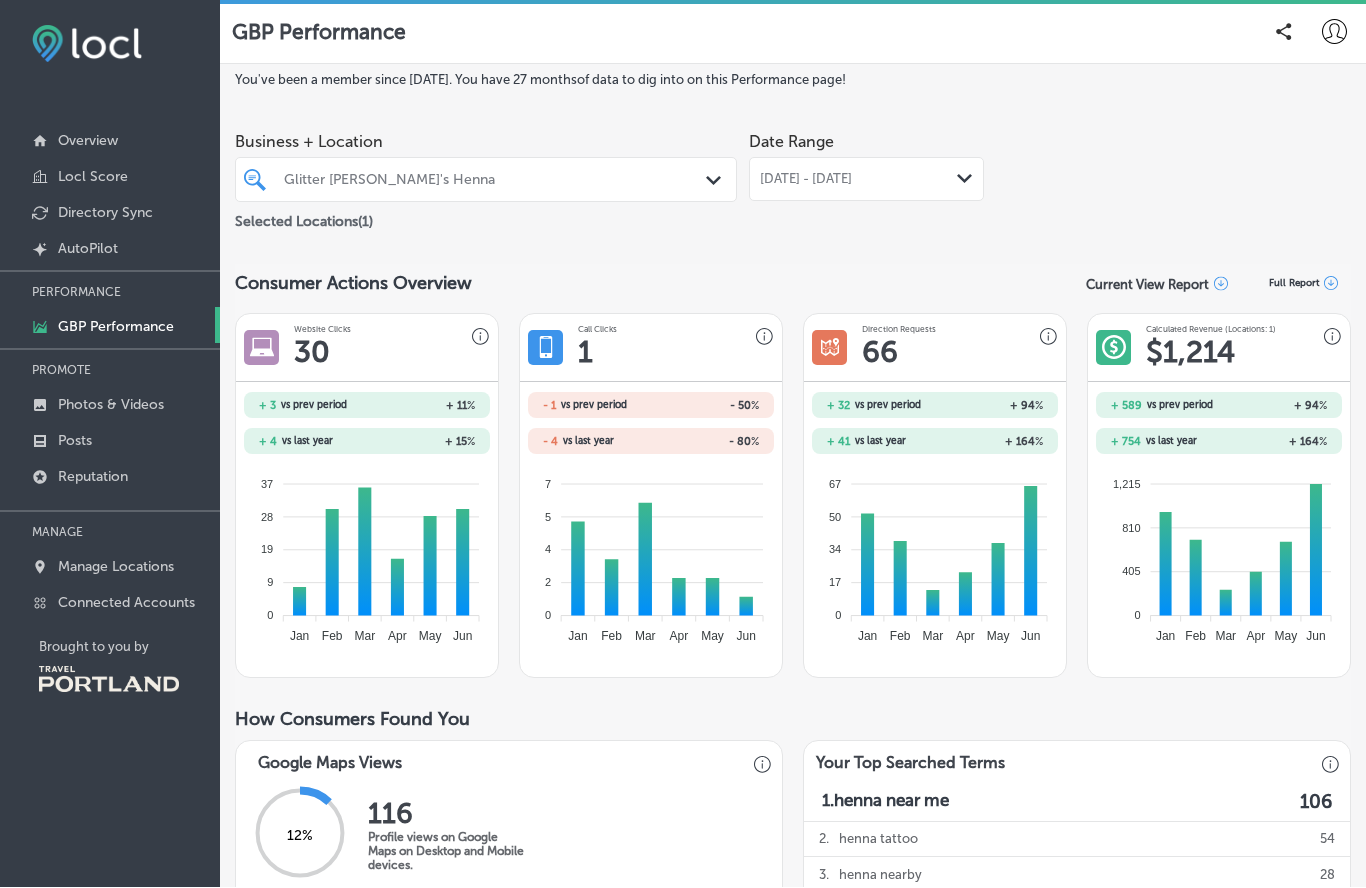 click on "Photos & Videos" at bounding box center [111, 405] 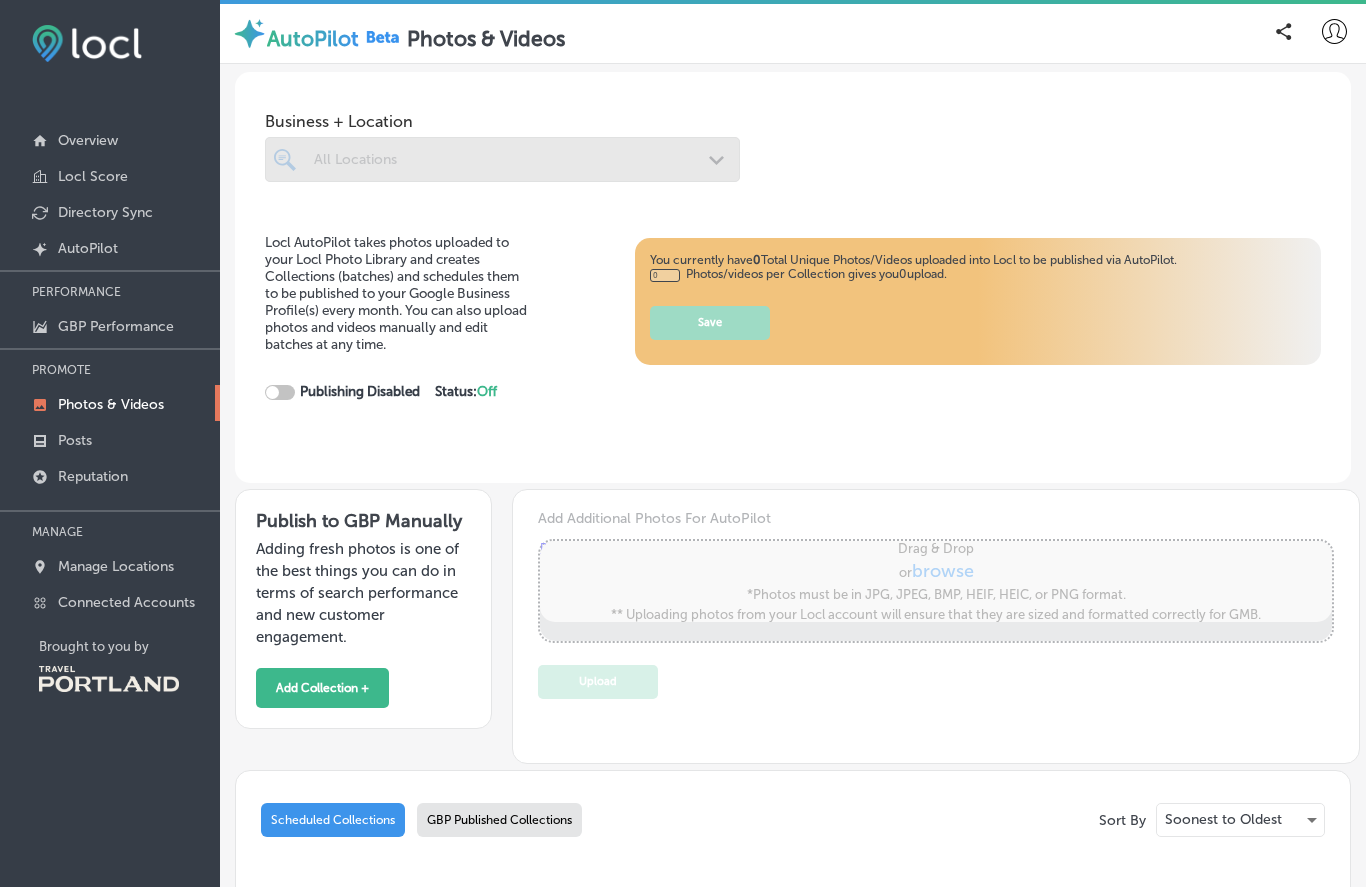 type on "5" 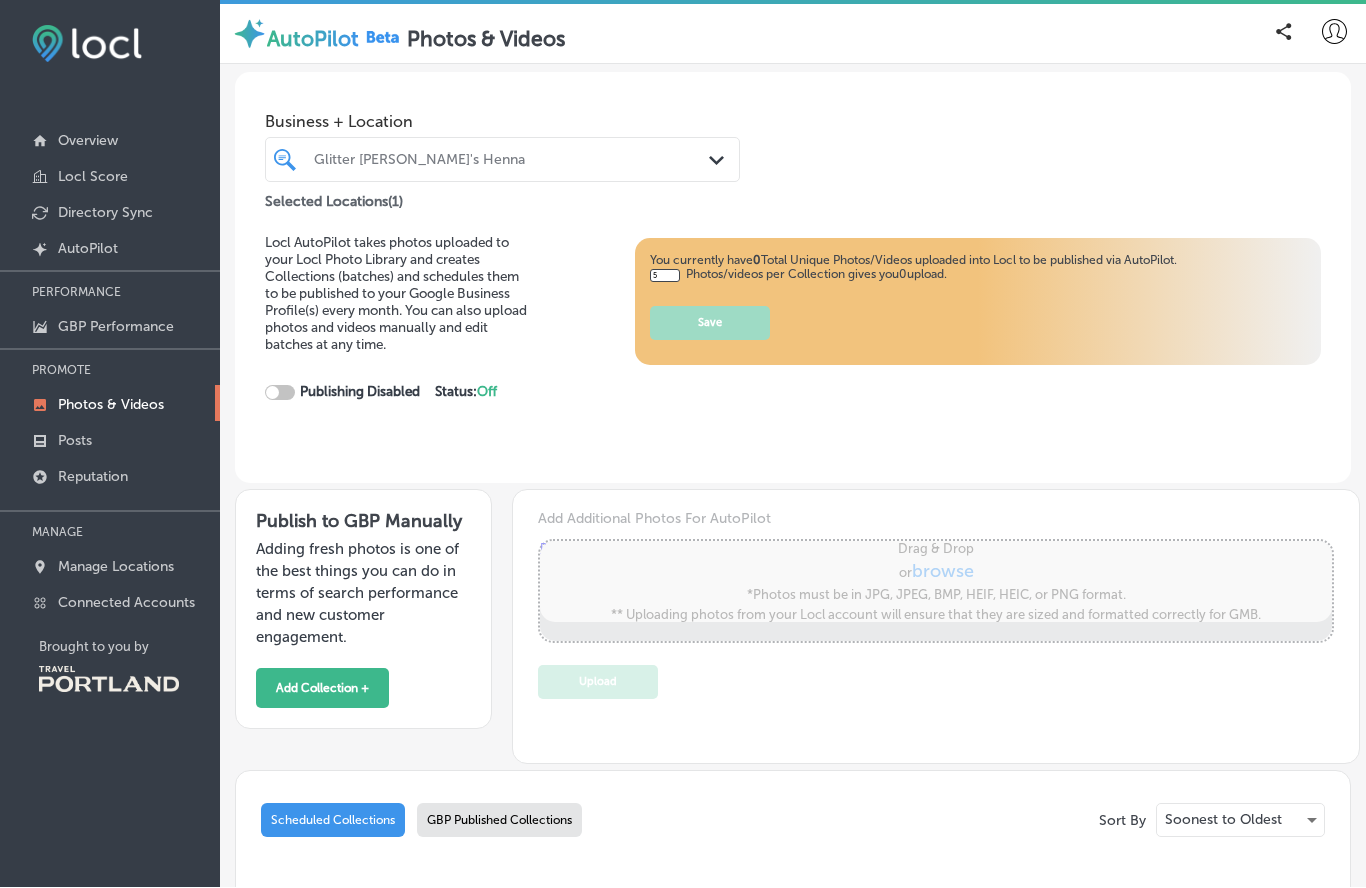 click on "Path
Created with Sketch." at bounding box center [720, 161] 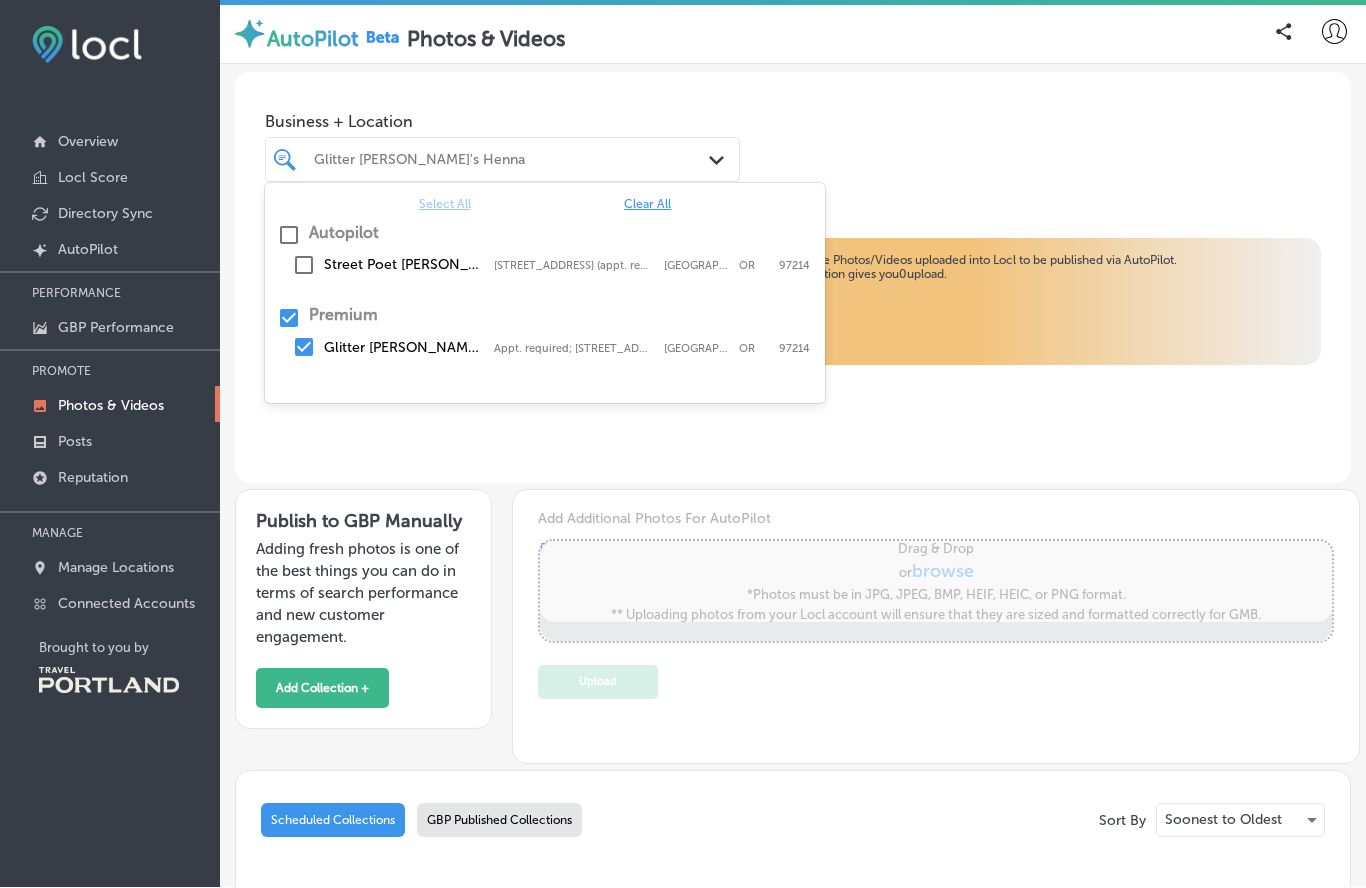 click on "Street Poet [PERSON_NAME] [STREET_ADDRESS] (appt. required), [GEOGRAPHIC_DATA] [STREET_ADDRESS] (appt. required) [GEOGRAPHIC_DATA] OR 97214" at bounding box center [545, 266] 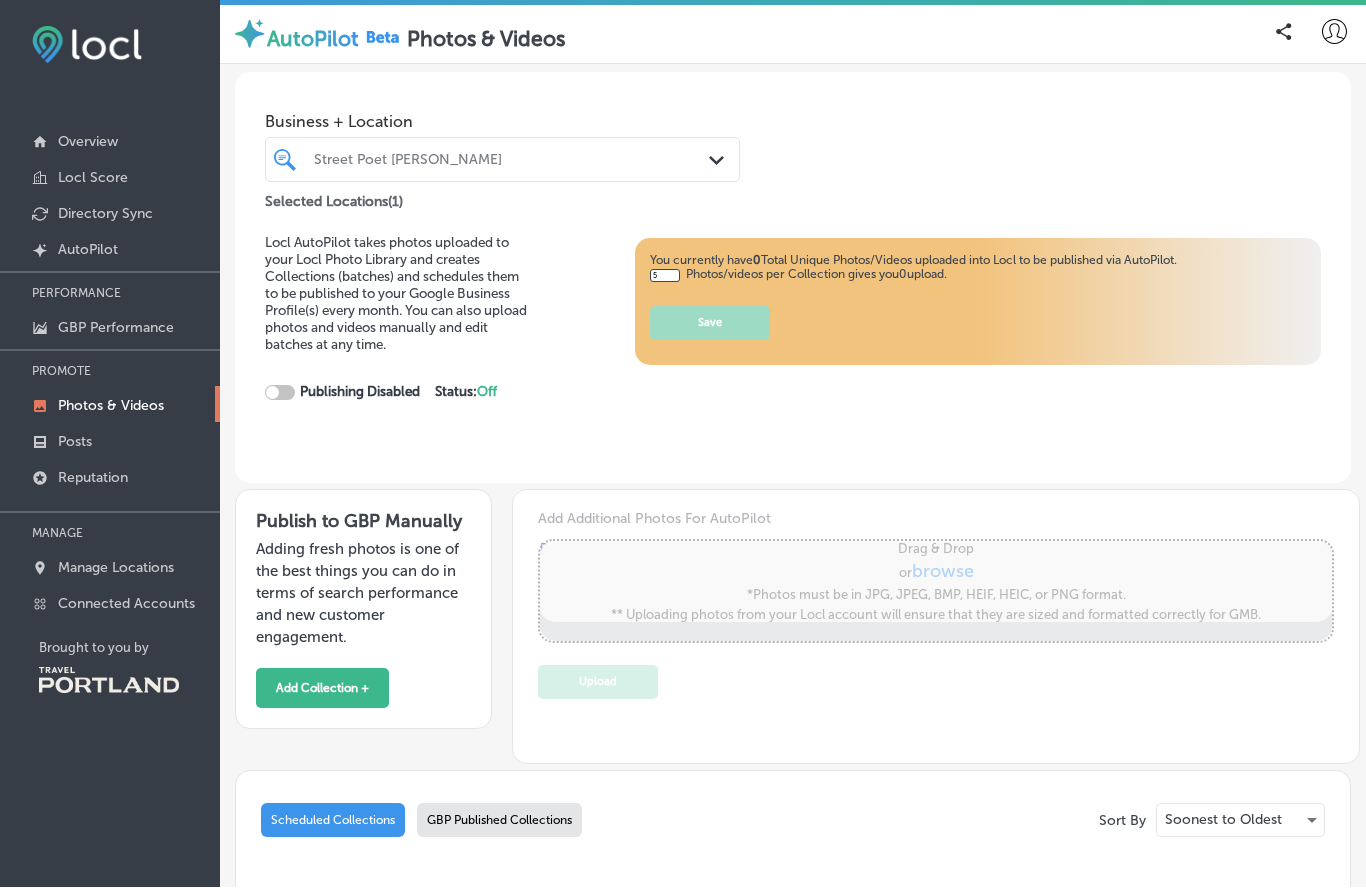 click on "Business + Location
Street Poet [PERSON_NAME]
Path
Created with Sketch.
Selected Locations  ( 1 )" at bounding box center (793, 144) 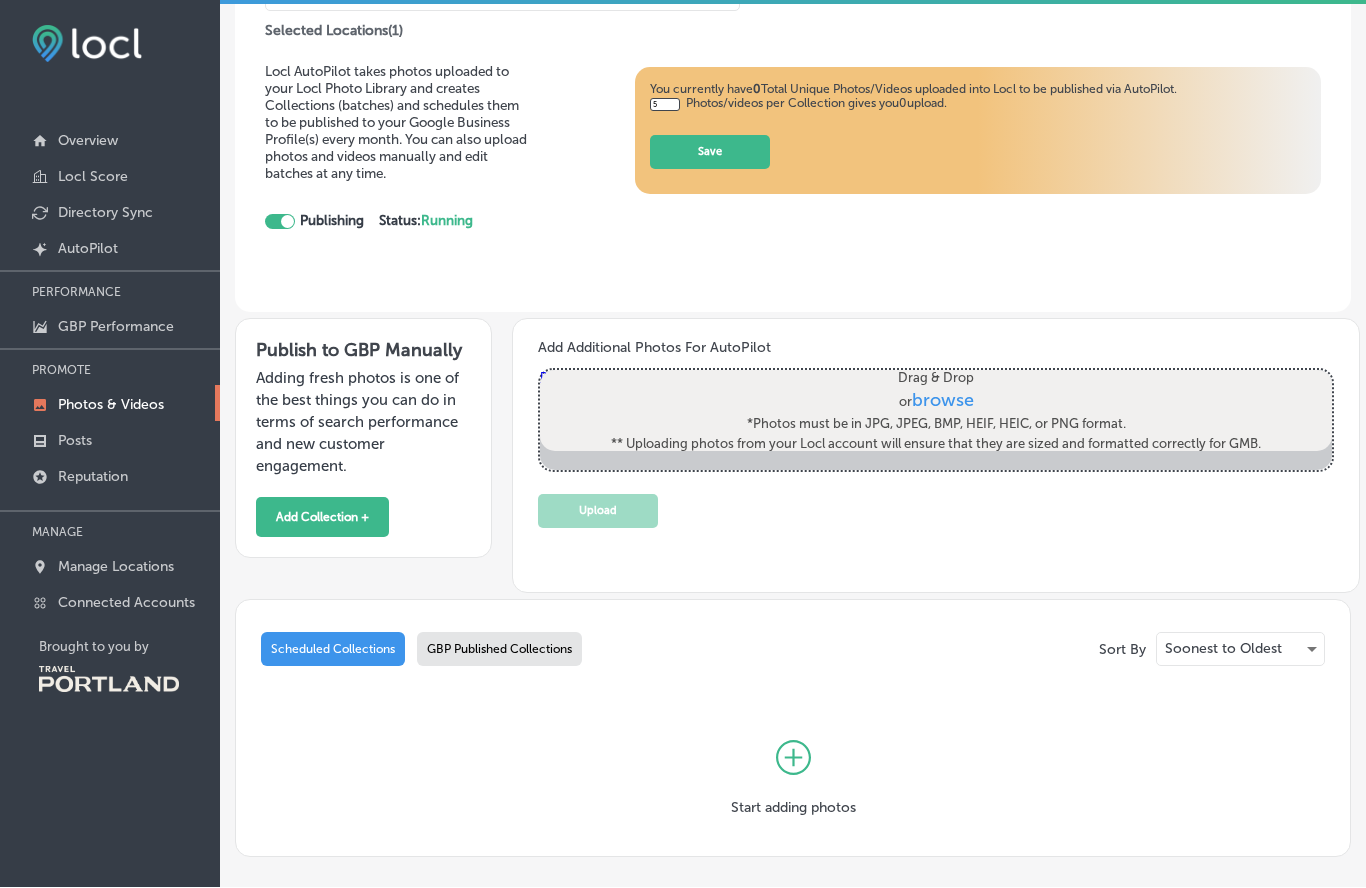 scroll, scrollTop: 170, scrollLeft: 0, axis: vertical 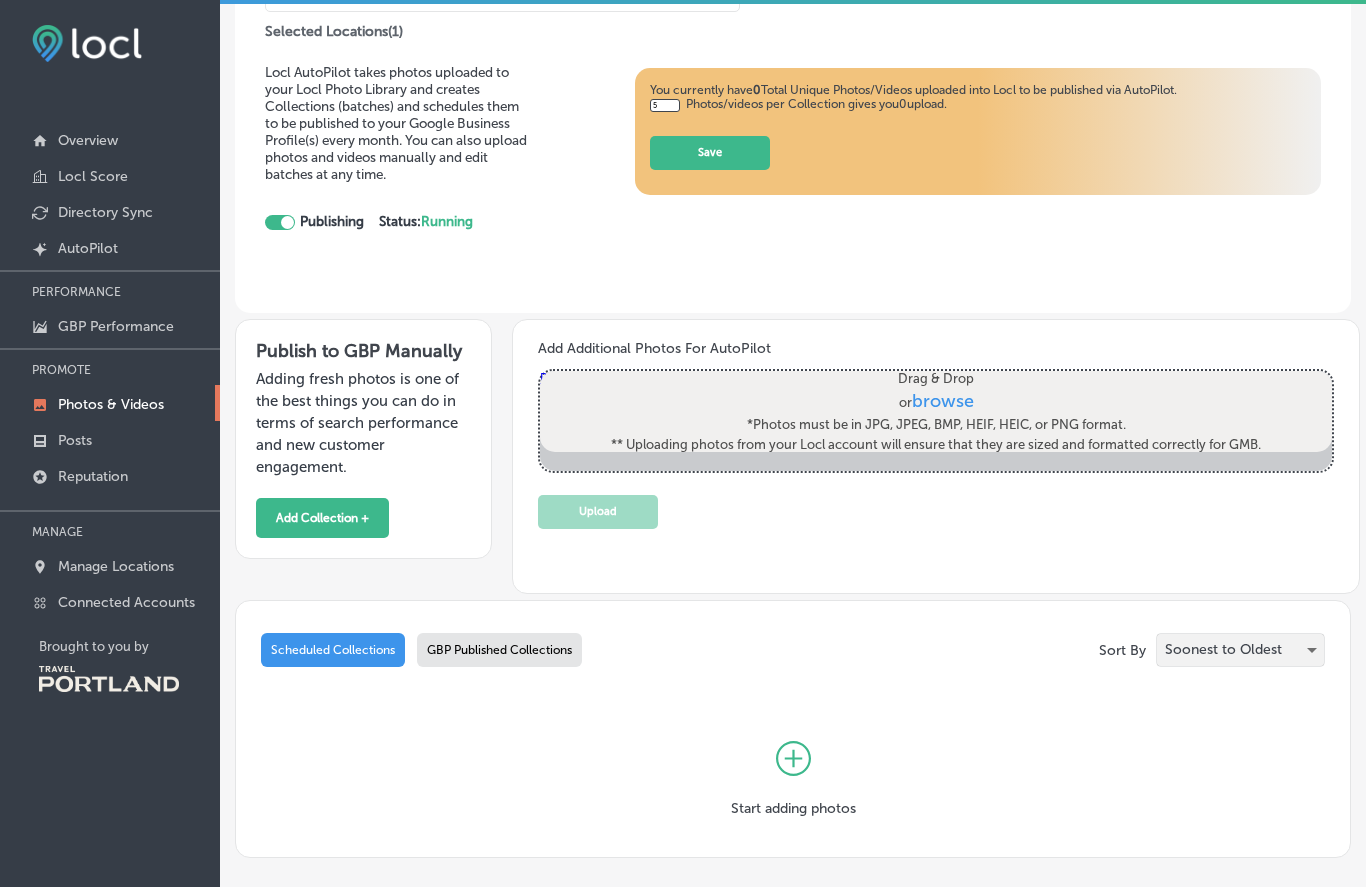 click on "Soonest to Oldest" at bounding box center [1240, 651] 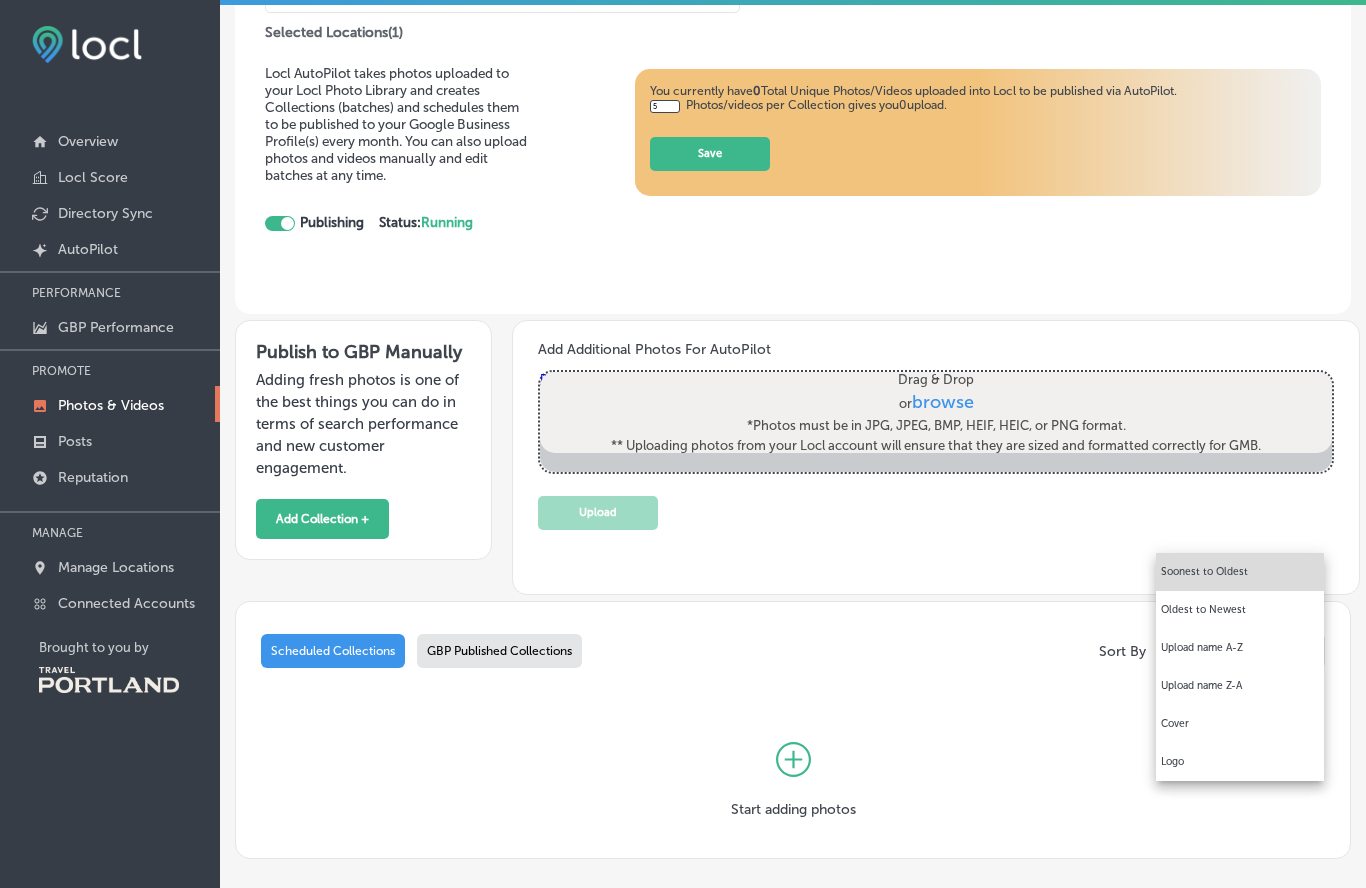 click on "Oldest to Newest" at bounding box center [1240, 610] 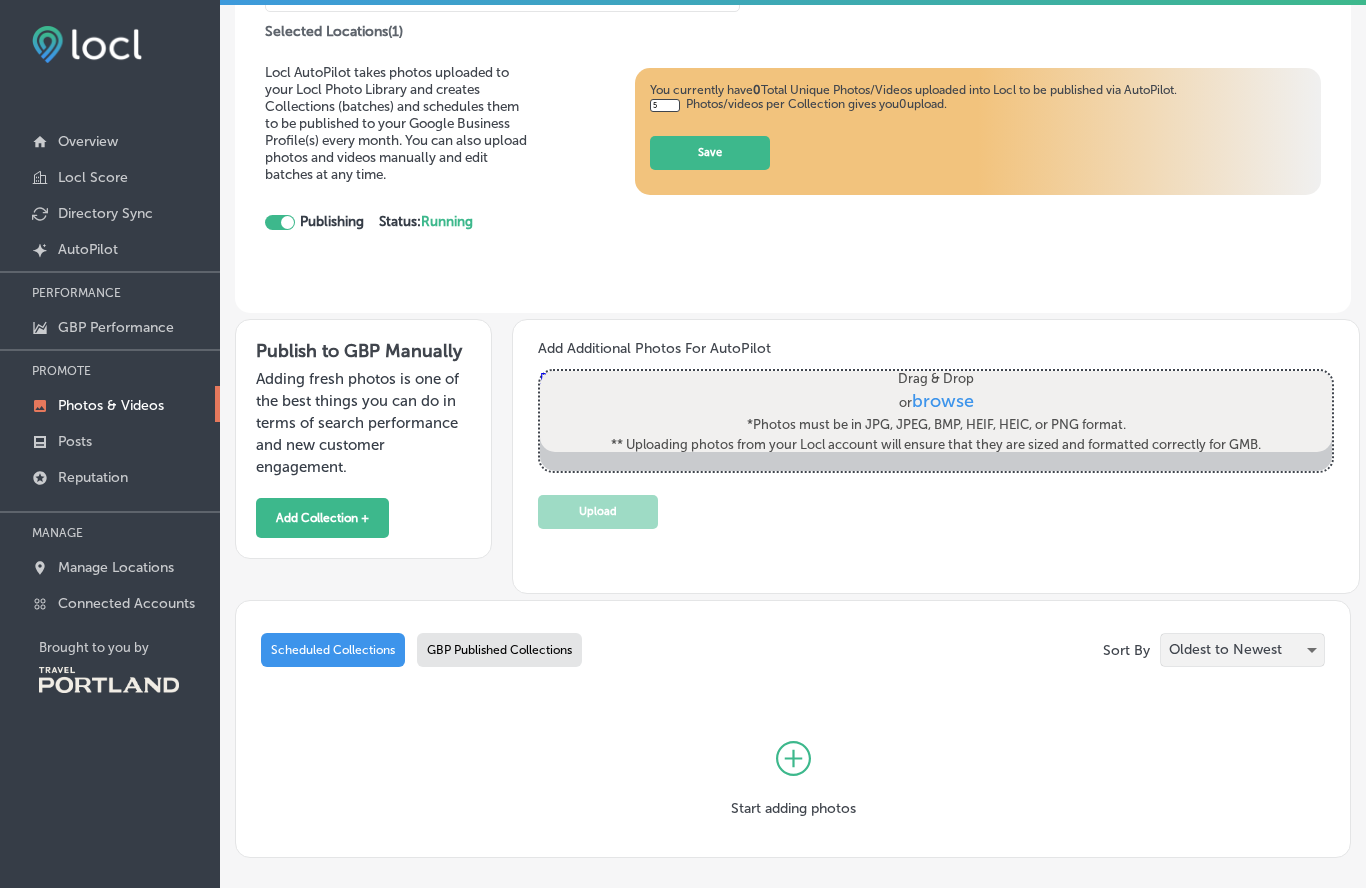 scroll, scrollTop: 170, scrollLeft: 0, axis: vertical 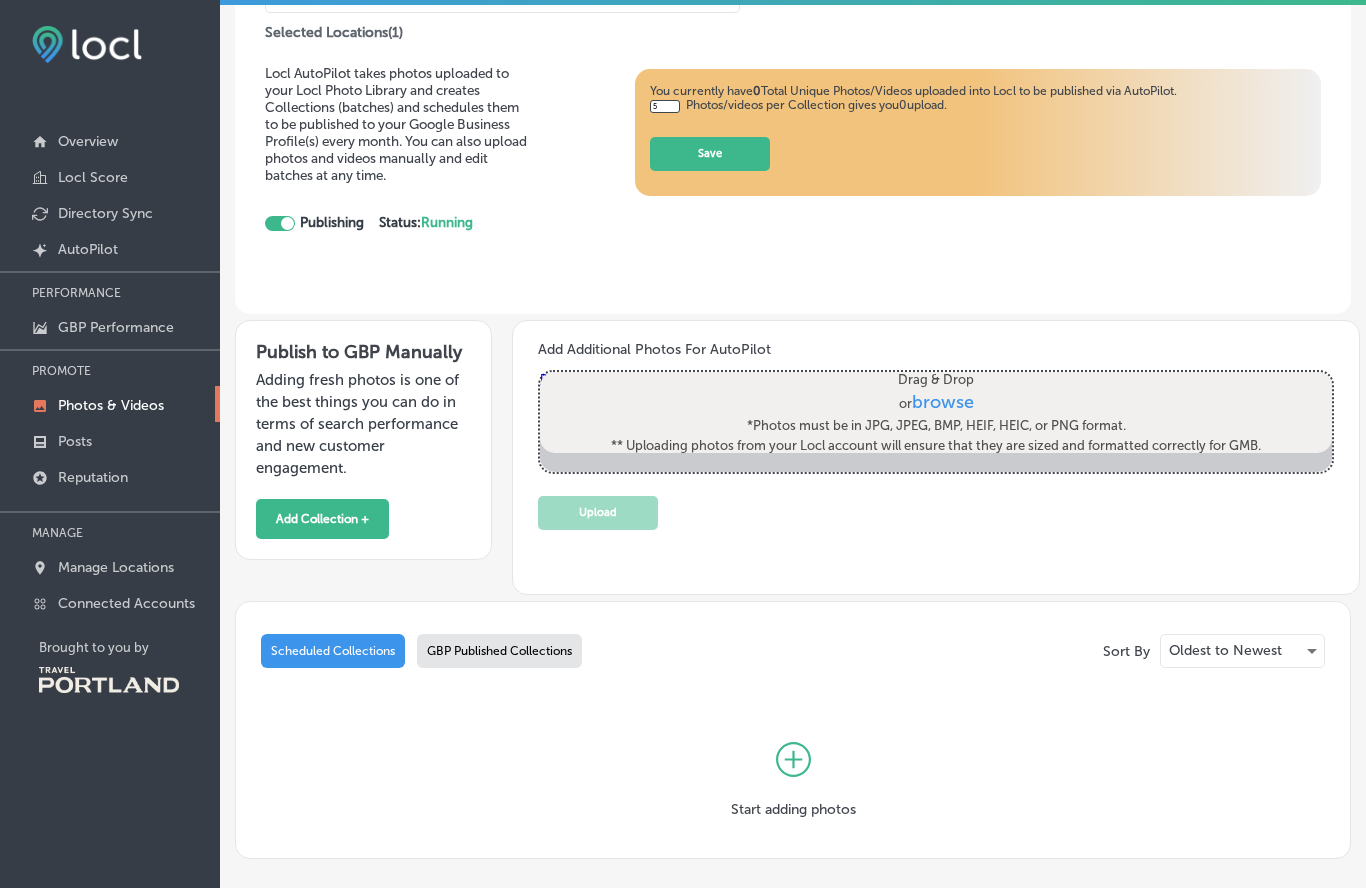 click 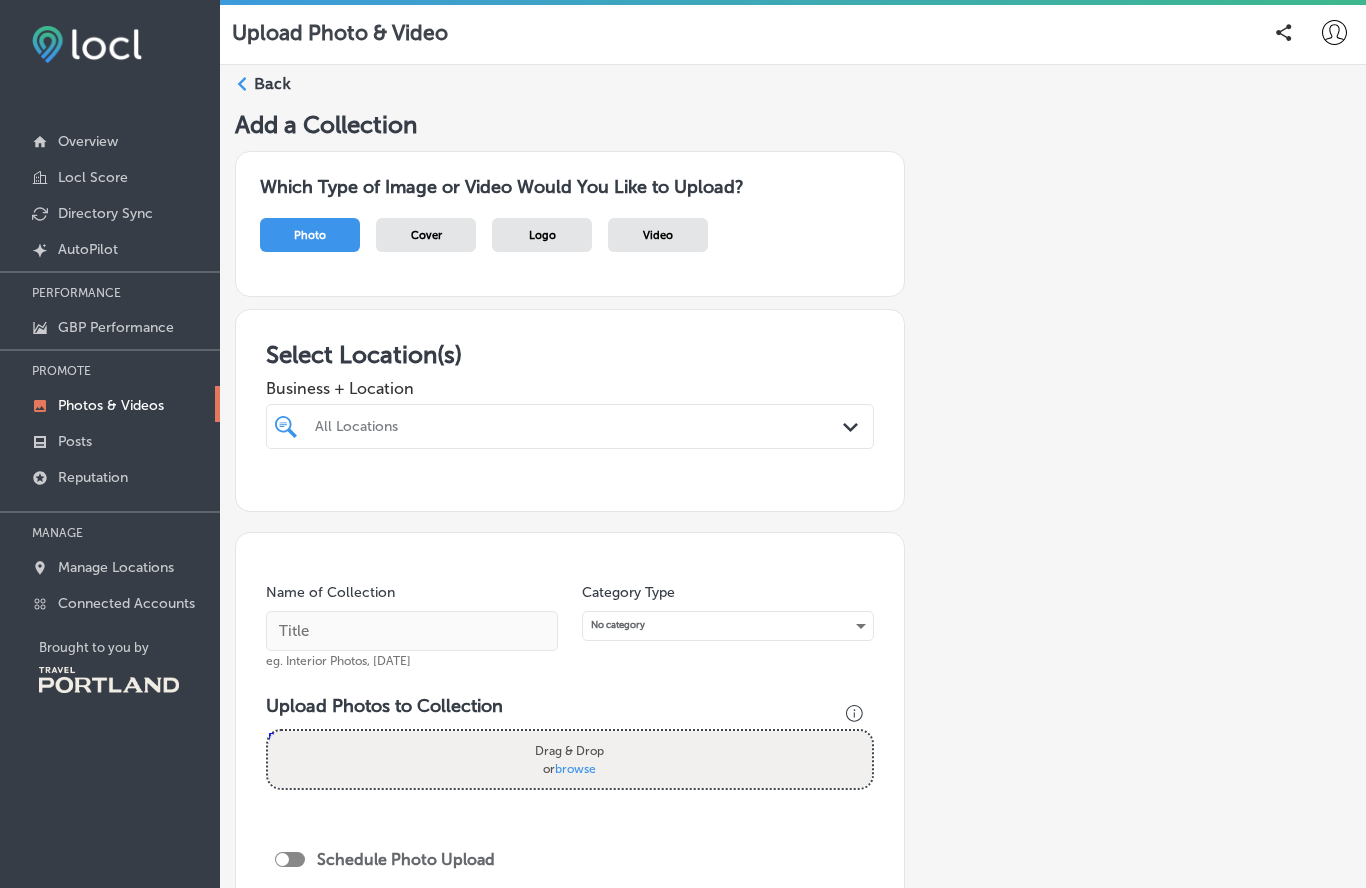 click on "Drag & Drop  or  browse" at bounding box center (569, 759) 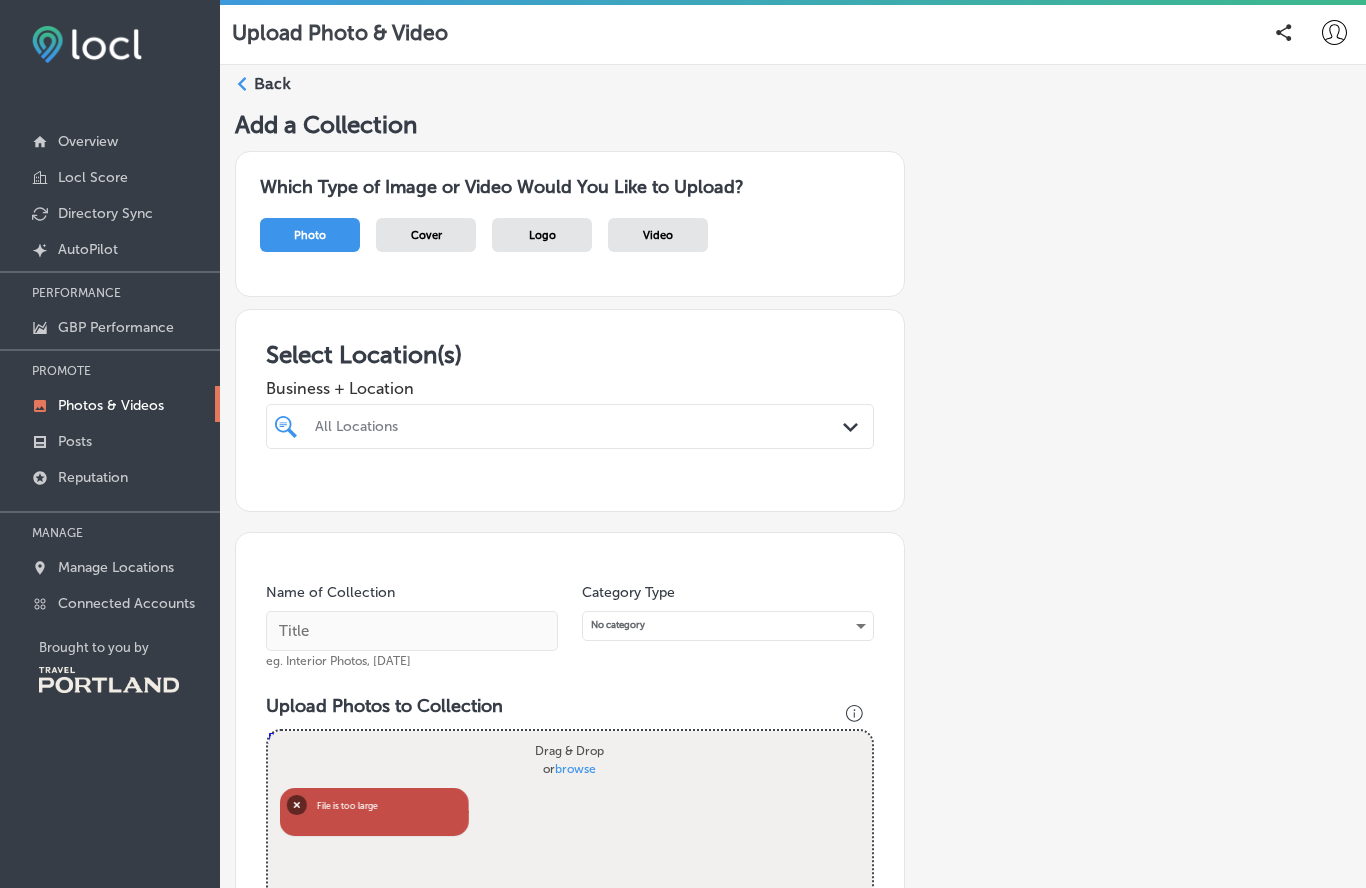 click on "Posts" at bounding box center [75, 441] 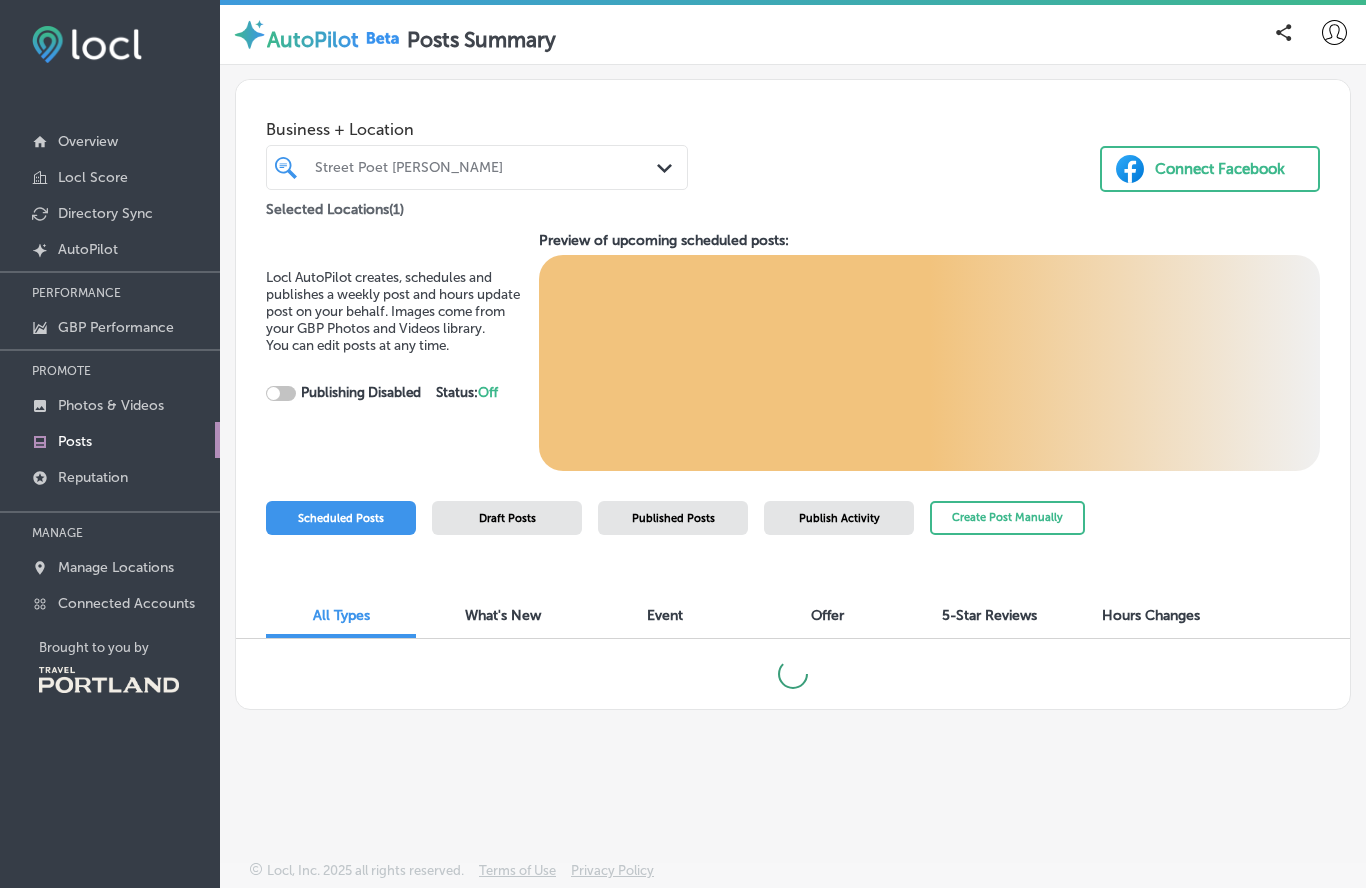 checkbox on "true" 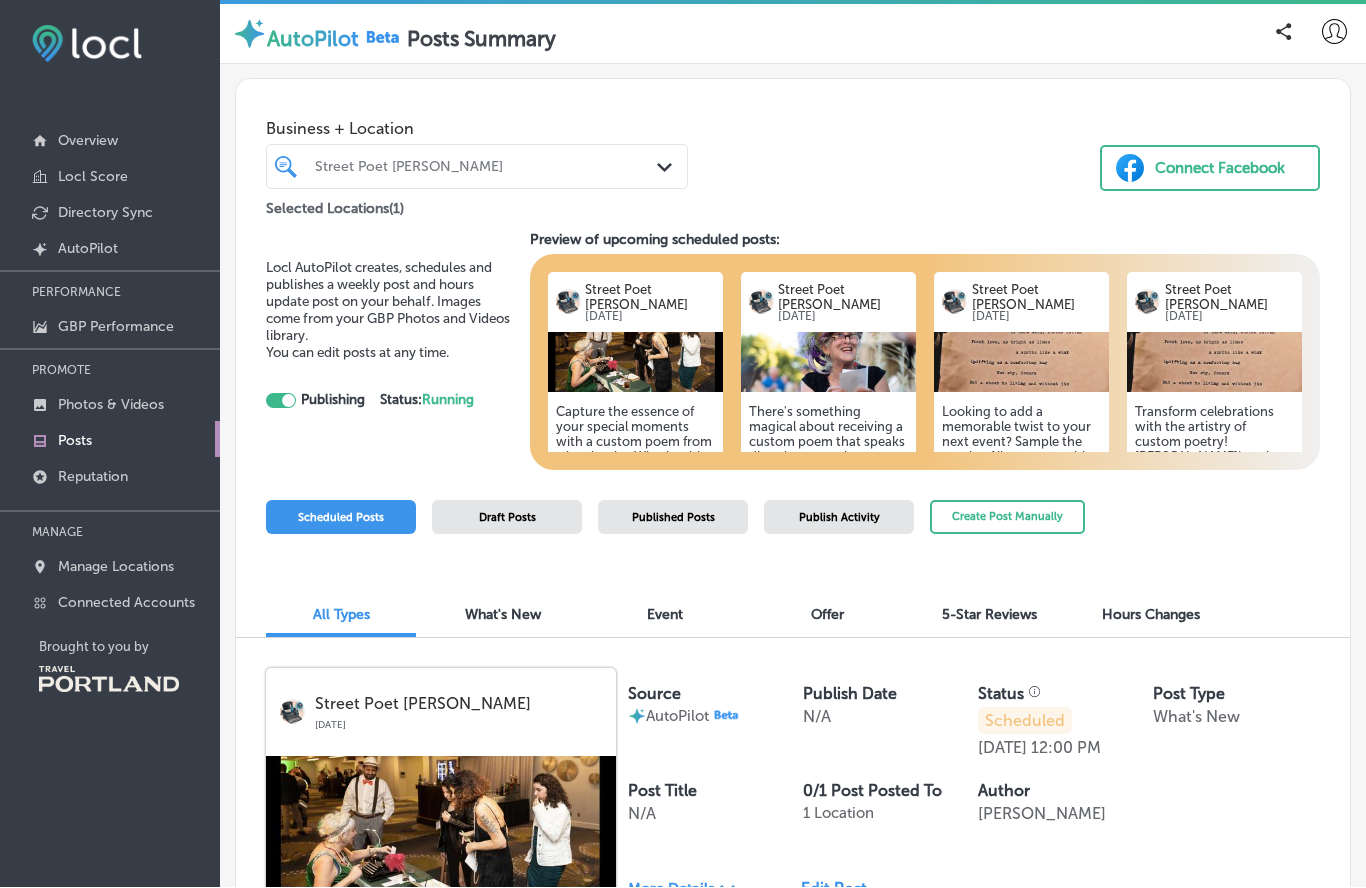 scroll, scrollTop: 0, scrollLeft: 0, axis: both 